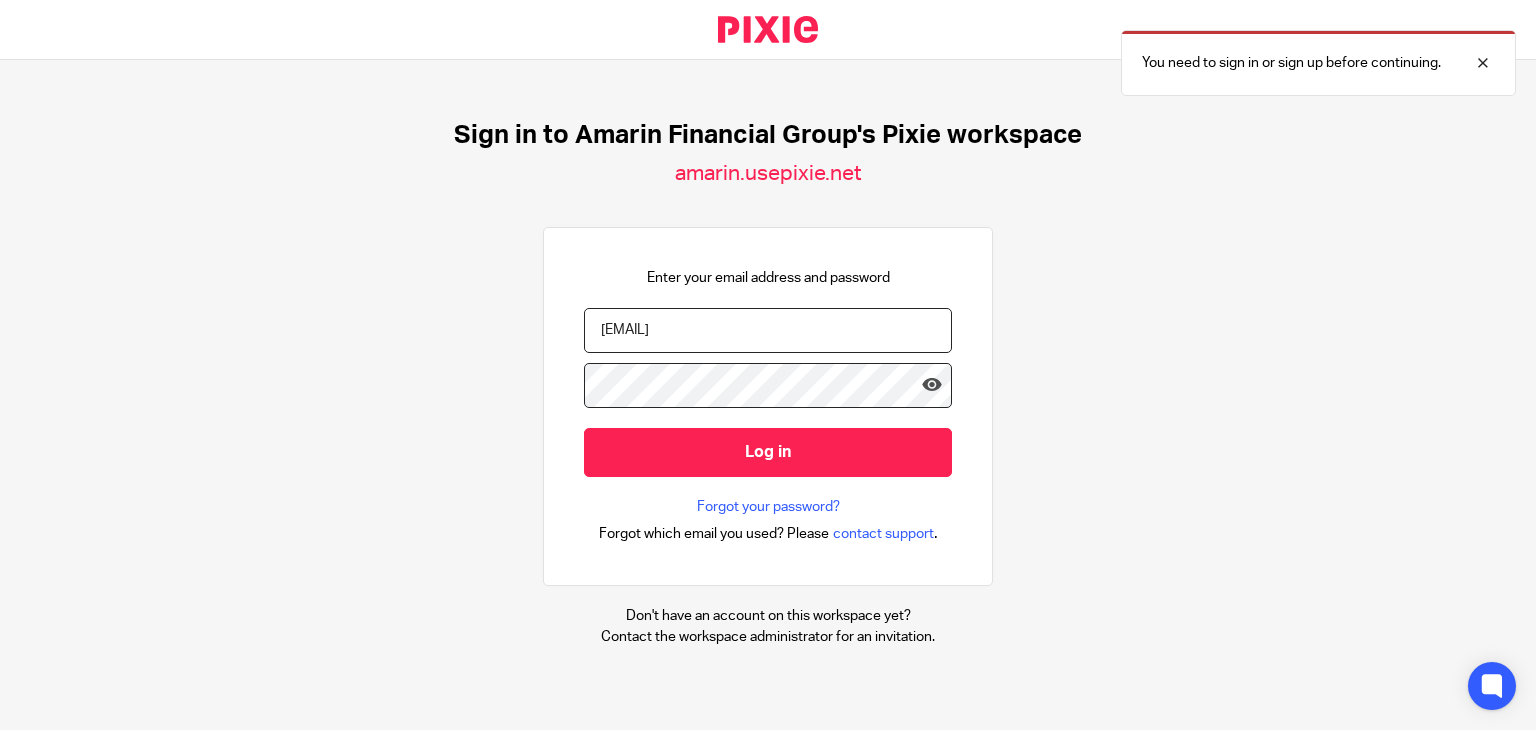 scroll, scrollTop: 0, scrollLeft: 0, axis: both 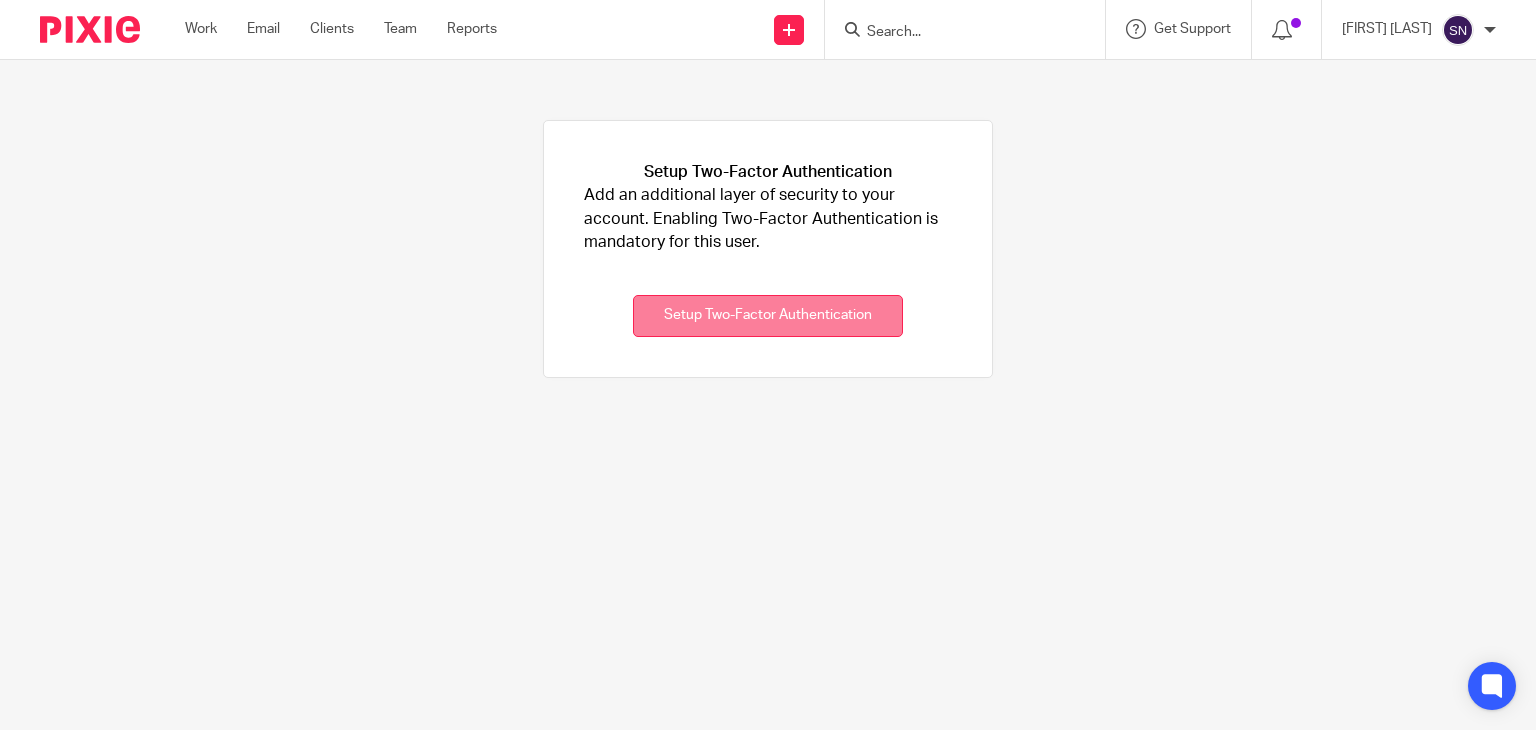 click on "Setup Two-Factor Authentication" at bounding box center (768, 316) 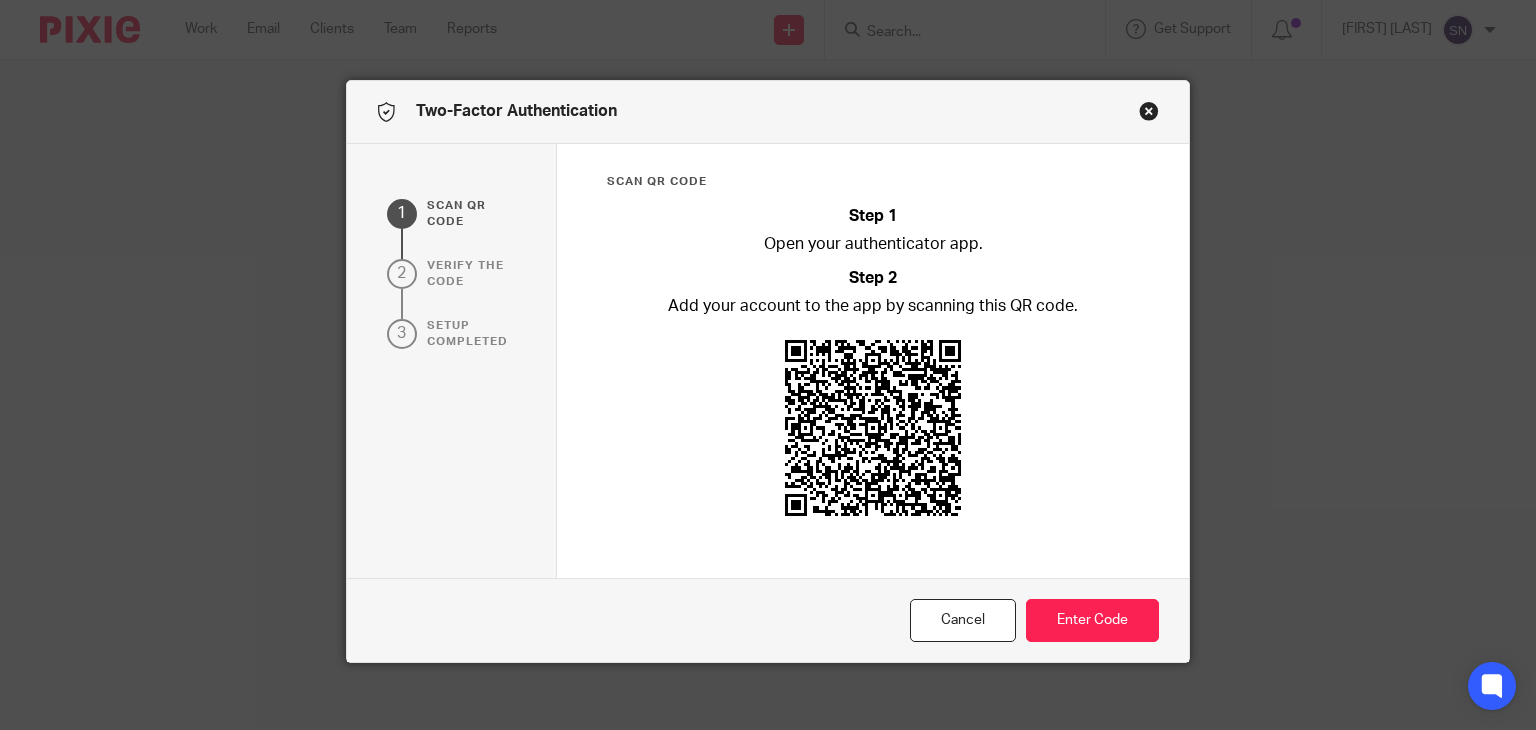 click on "Two-Factor Authentication
1
Scan qr code
2
verify the code
3
Setup completed
Scan qr code
Step 1
Open your authenticator app.
Step 2
Add your account to the app by scanning this QR code.
Cancel
Enter Code" at bounding box center (768, 365) 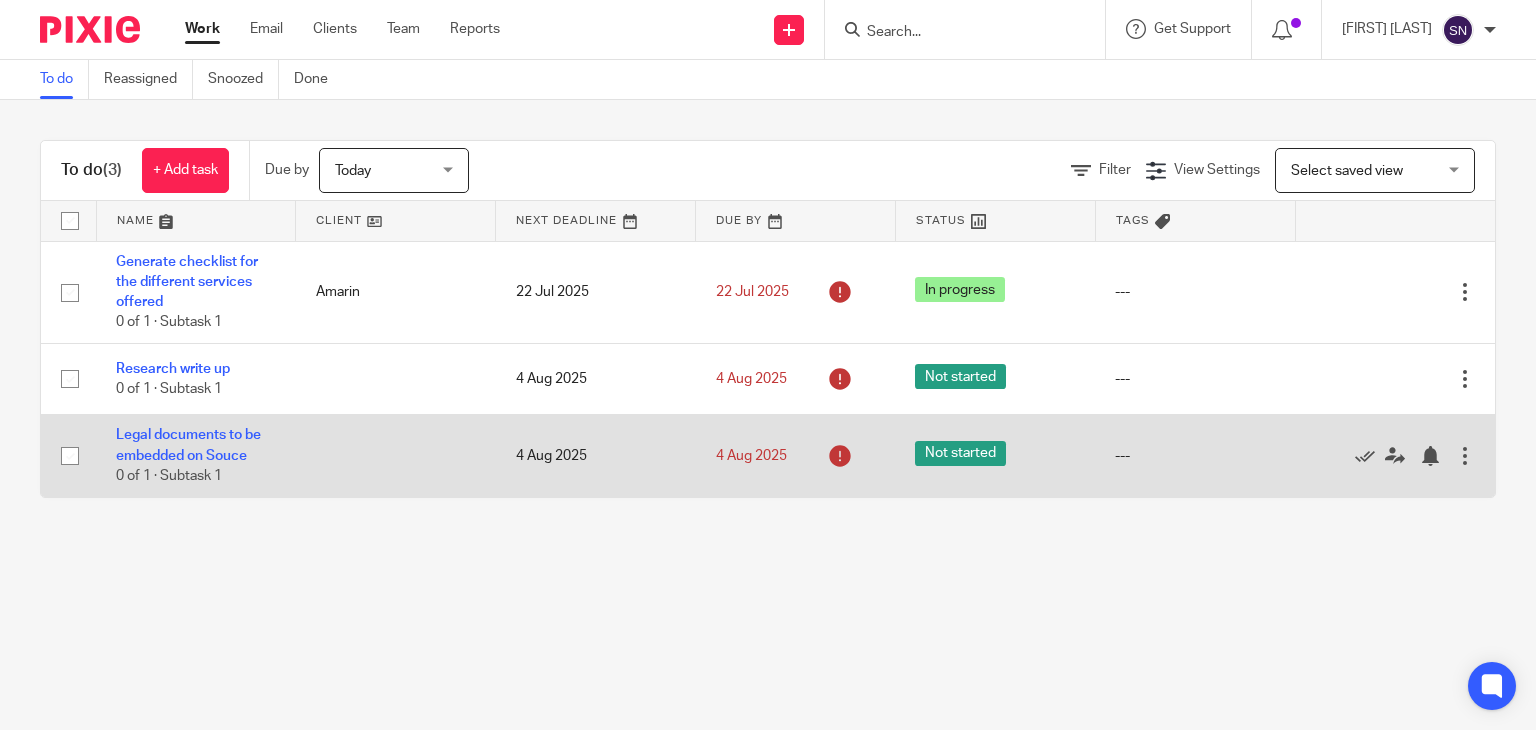 scroll, scrollTop: 0, scrollLeft: 0, axis: both 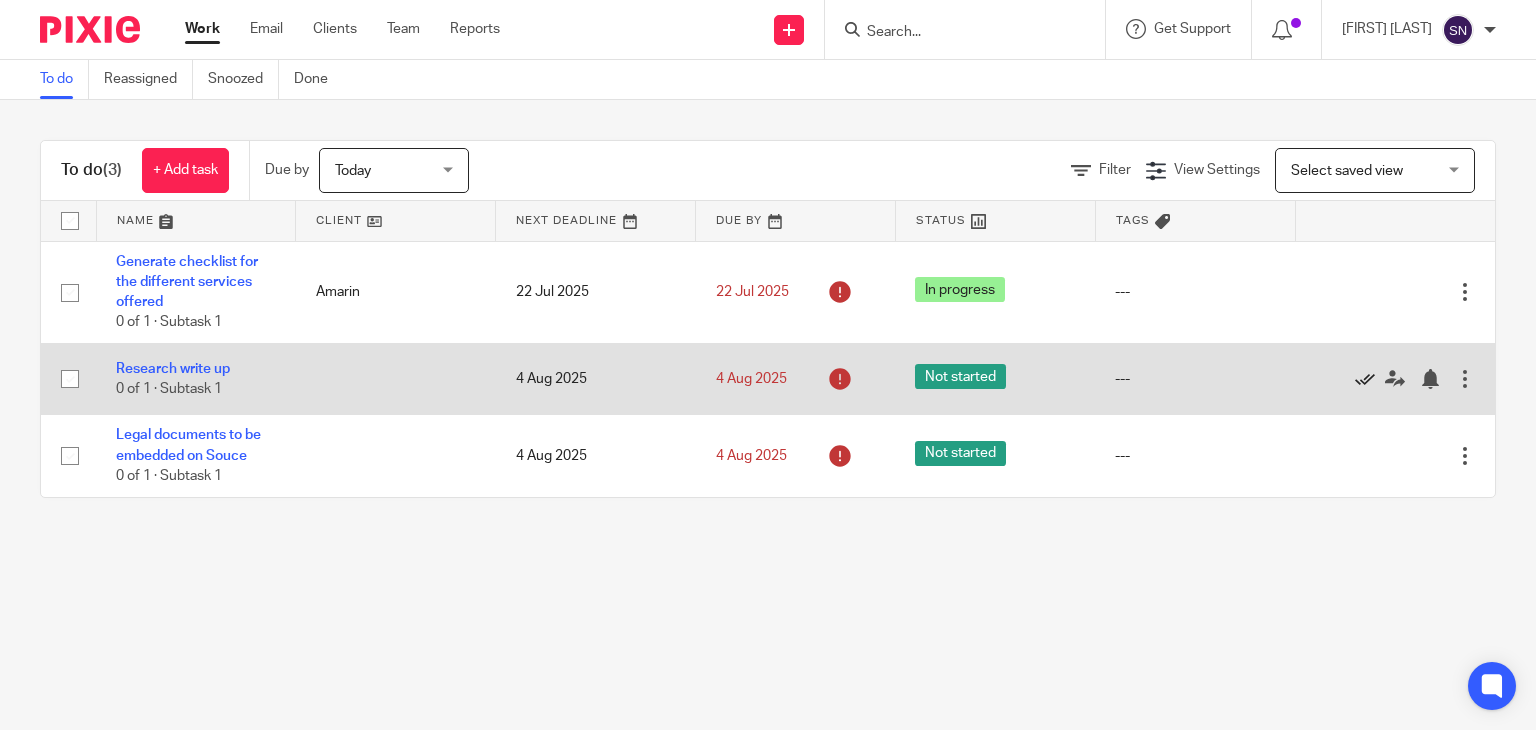 click at bounding box center (1365, 379) 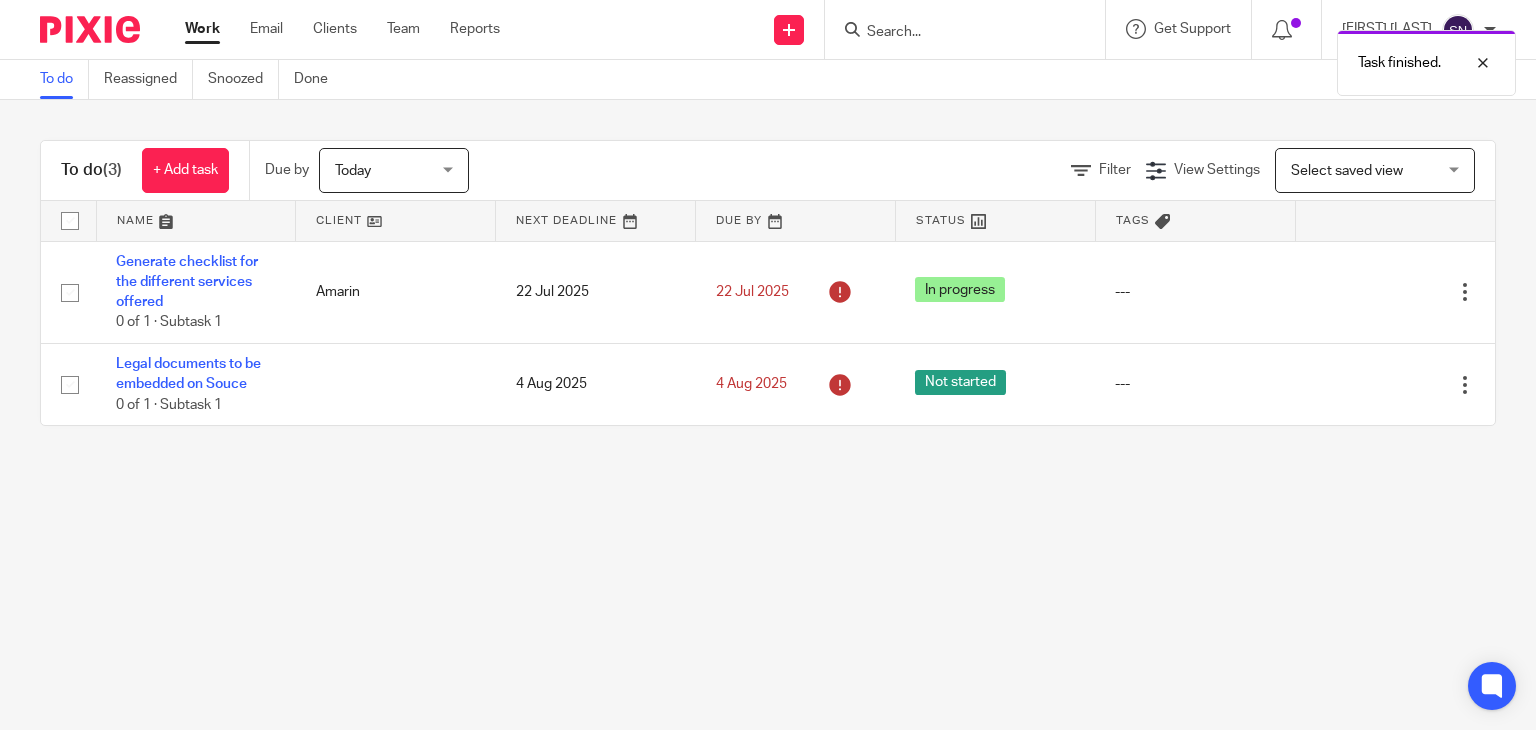 click on "Today" at bounding box center [388, 170] 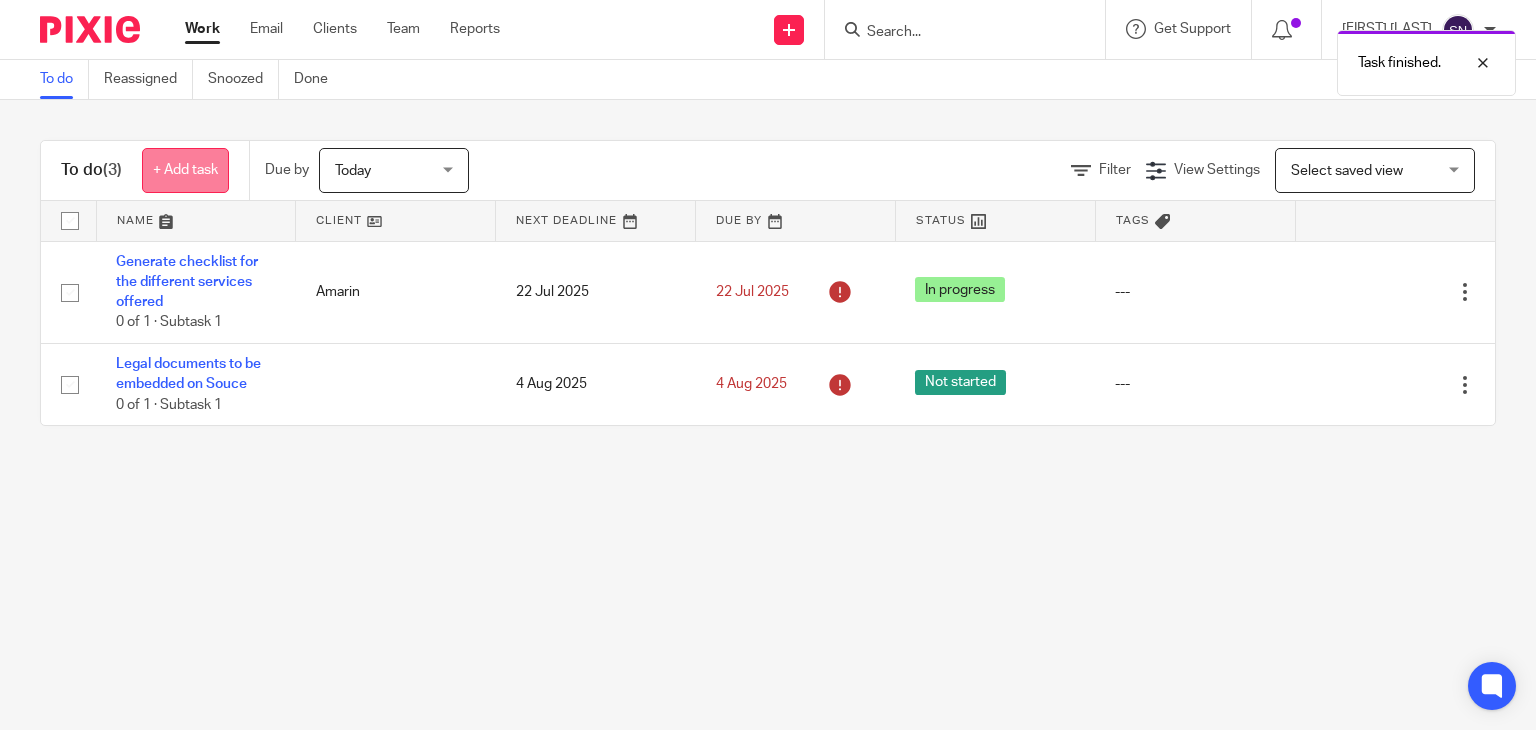 click on "+ Add task" at bounding box center [185, 170] 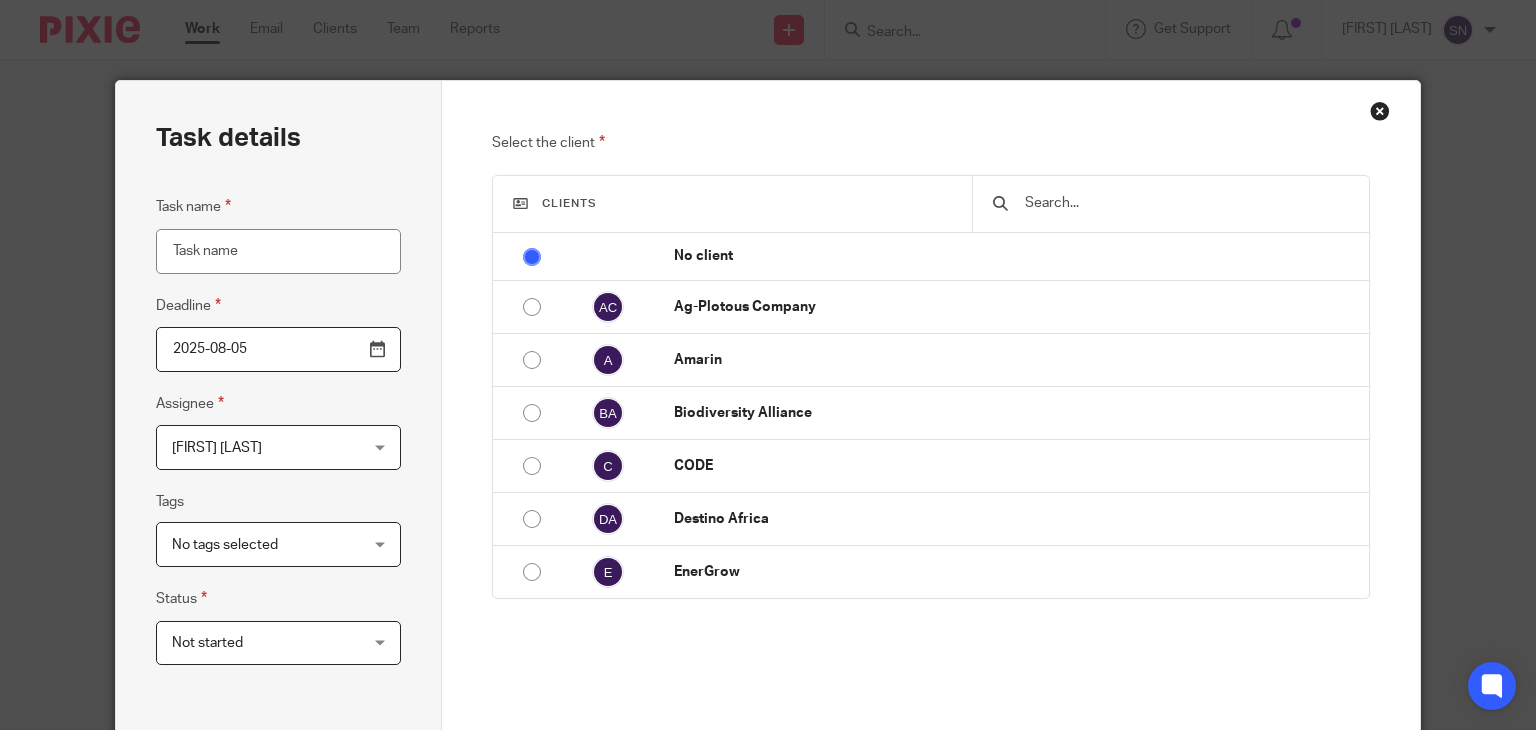 scroll, scrollTop: 0, scrollLeft: 0, axis: both 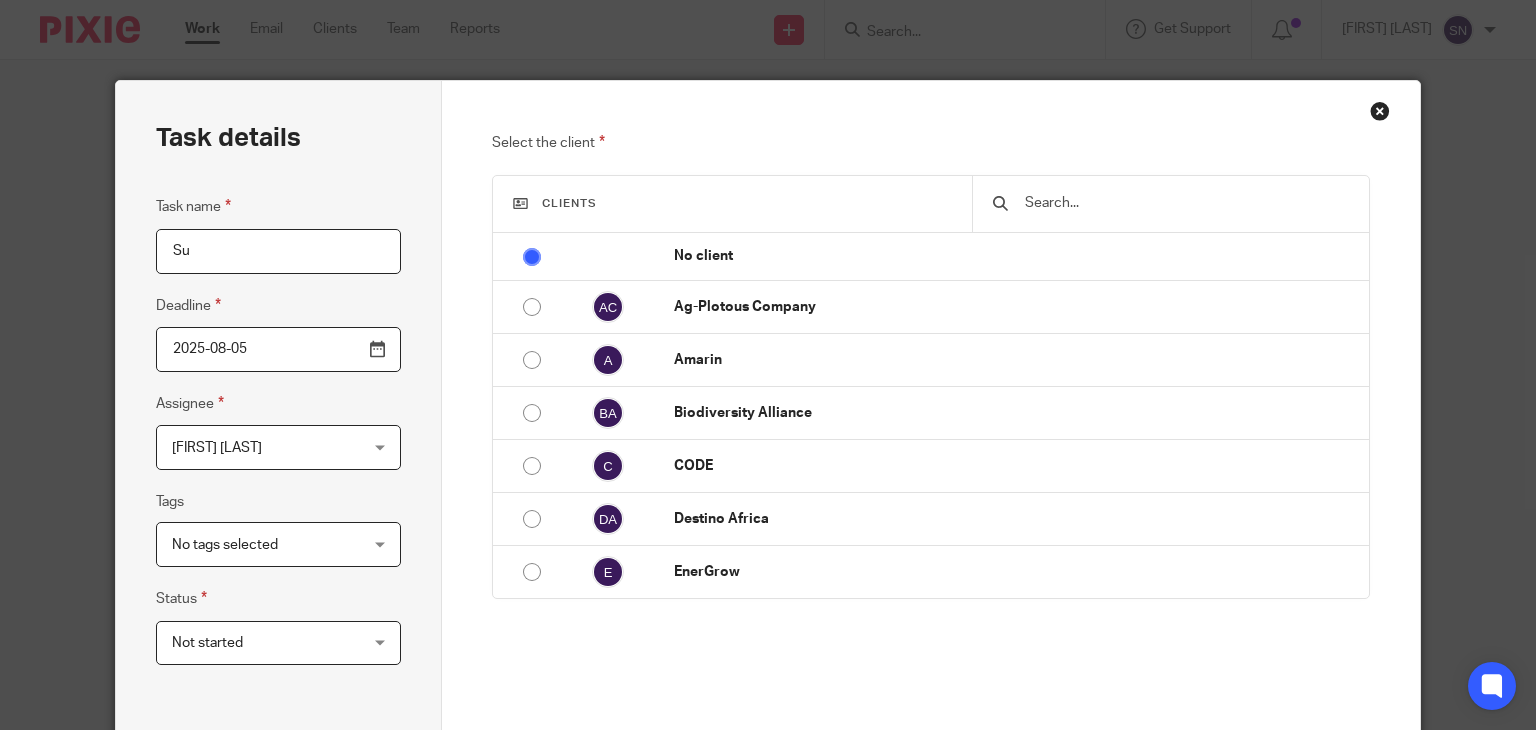 type on "S" 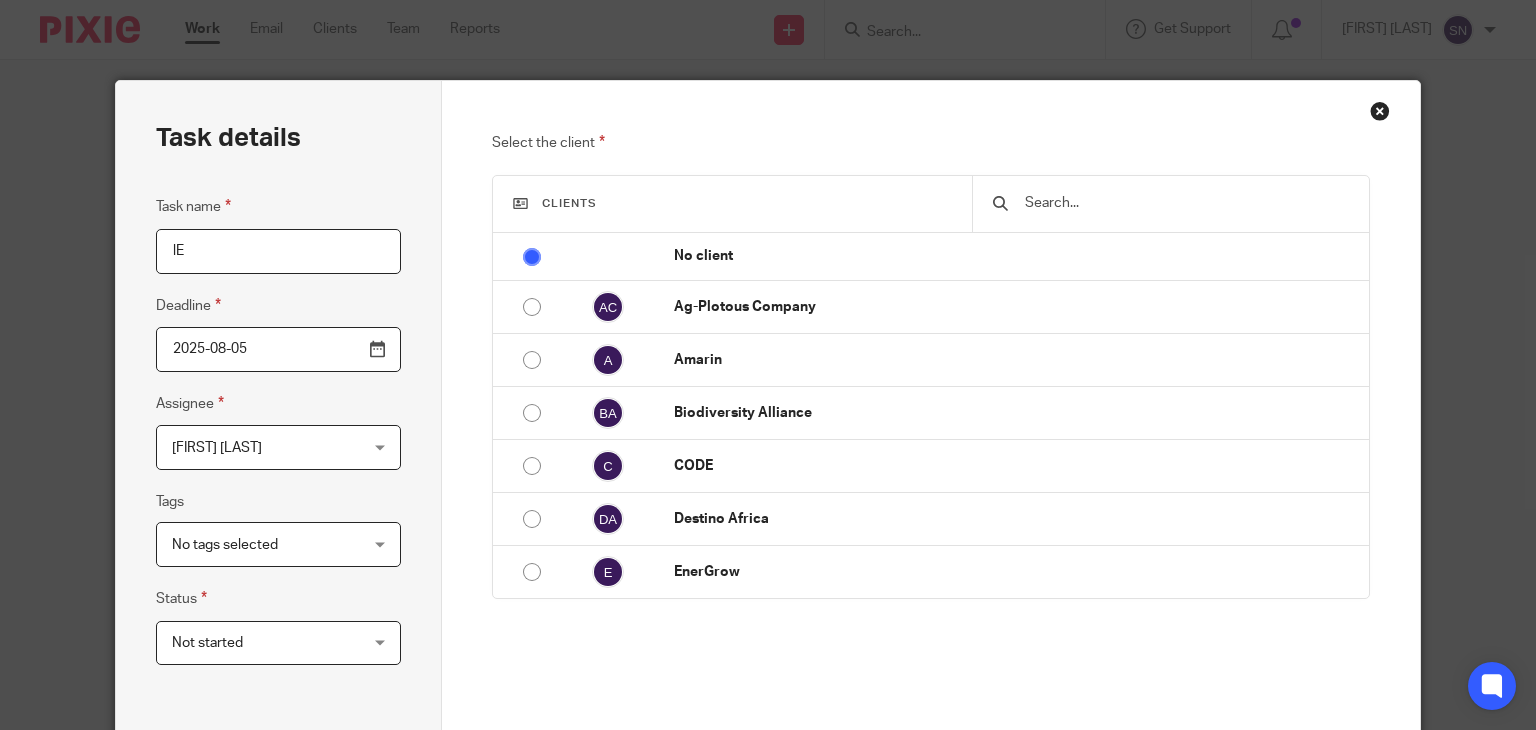 type on "l" 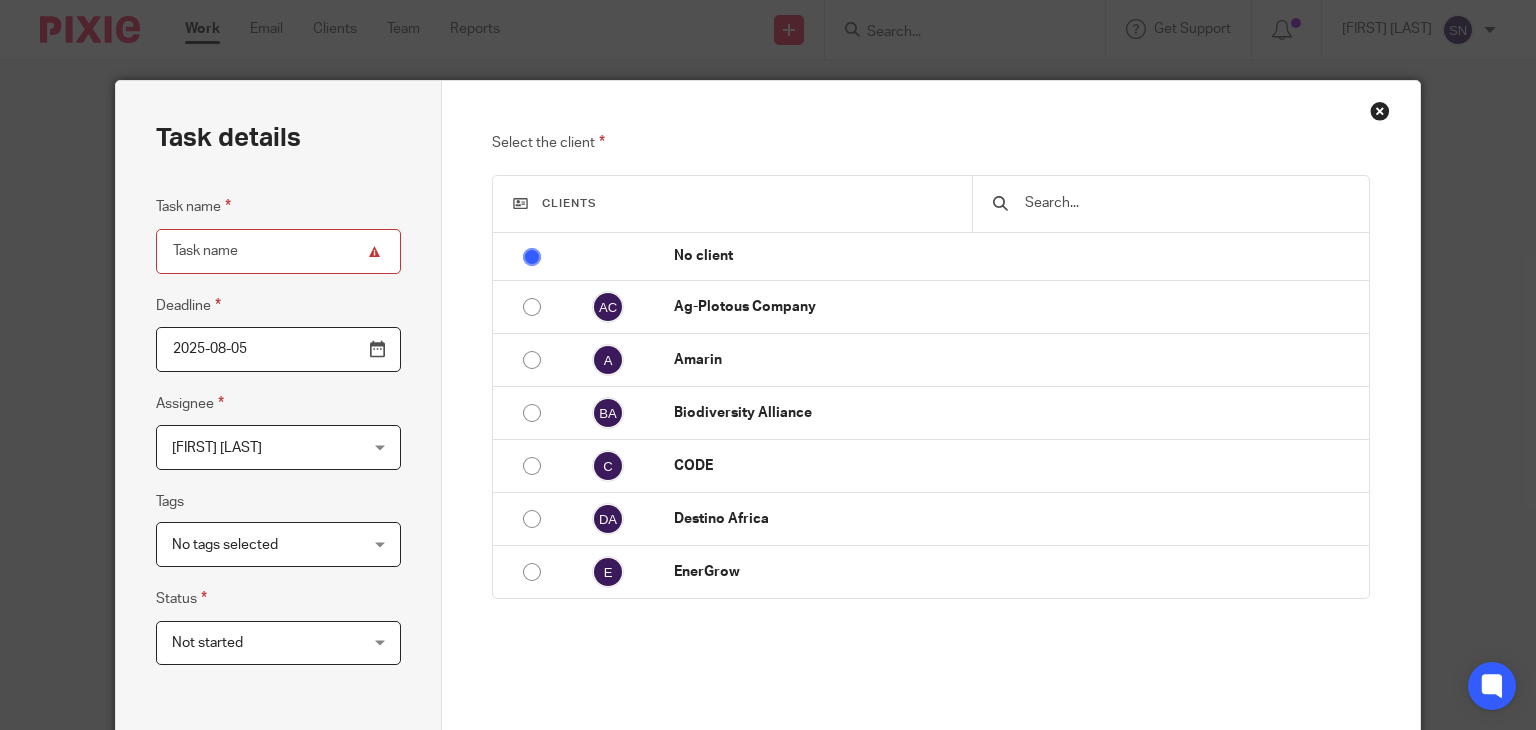 type on "l" 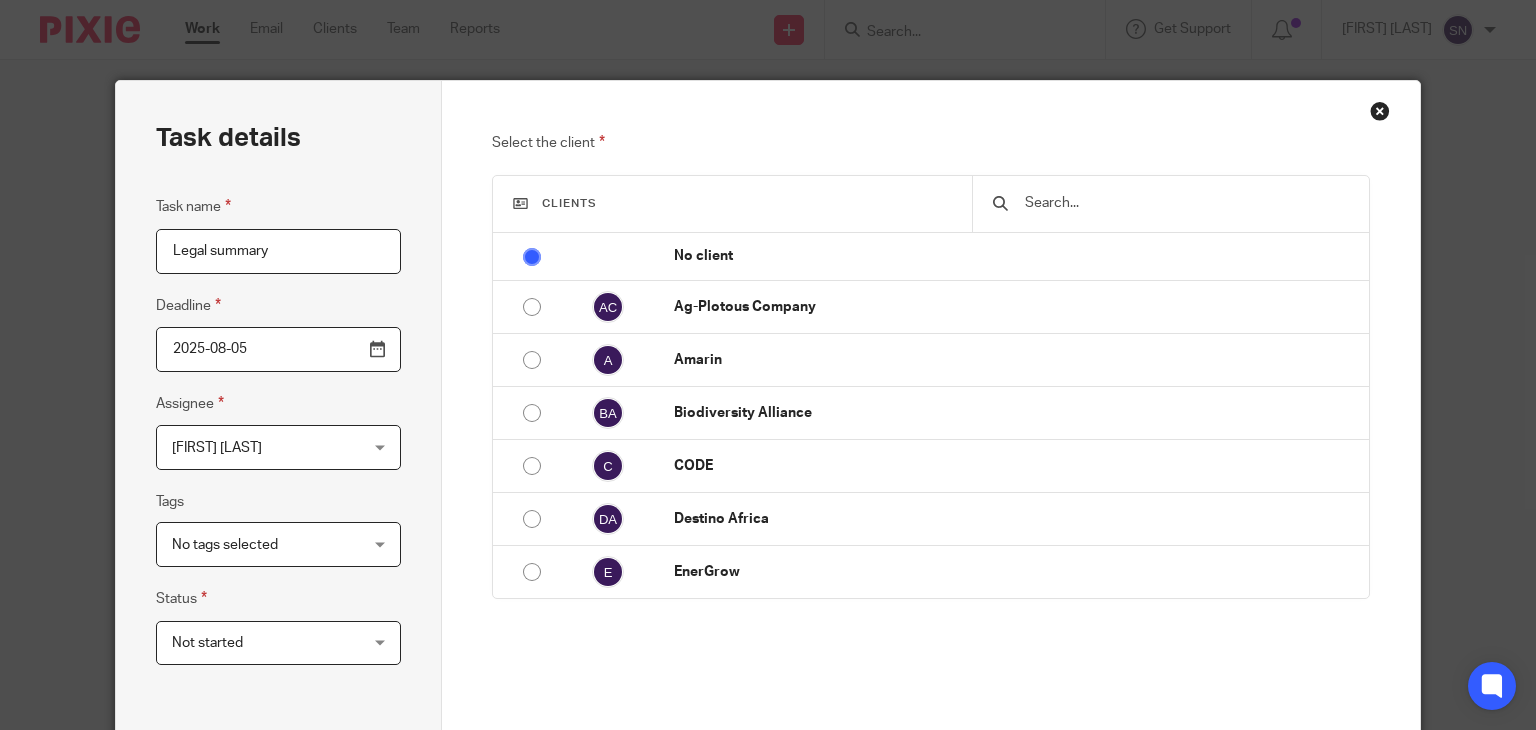 click on "Legal summary" at bounding box center [278, 251] 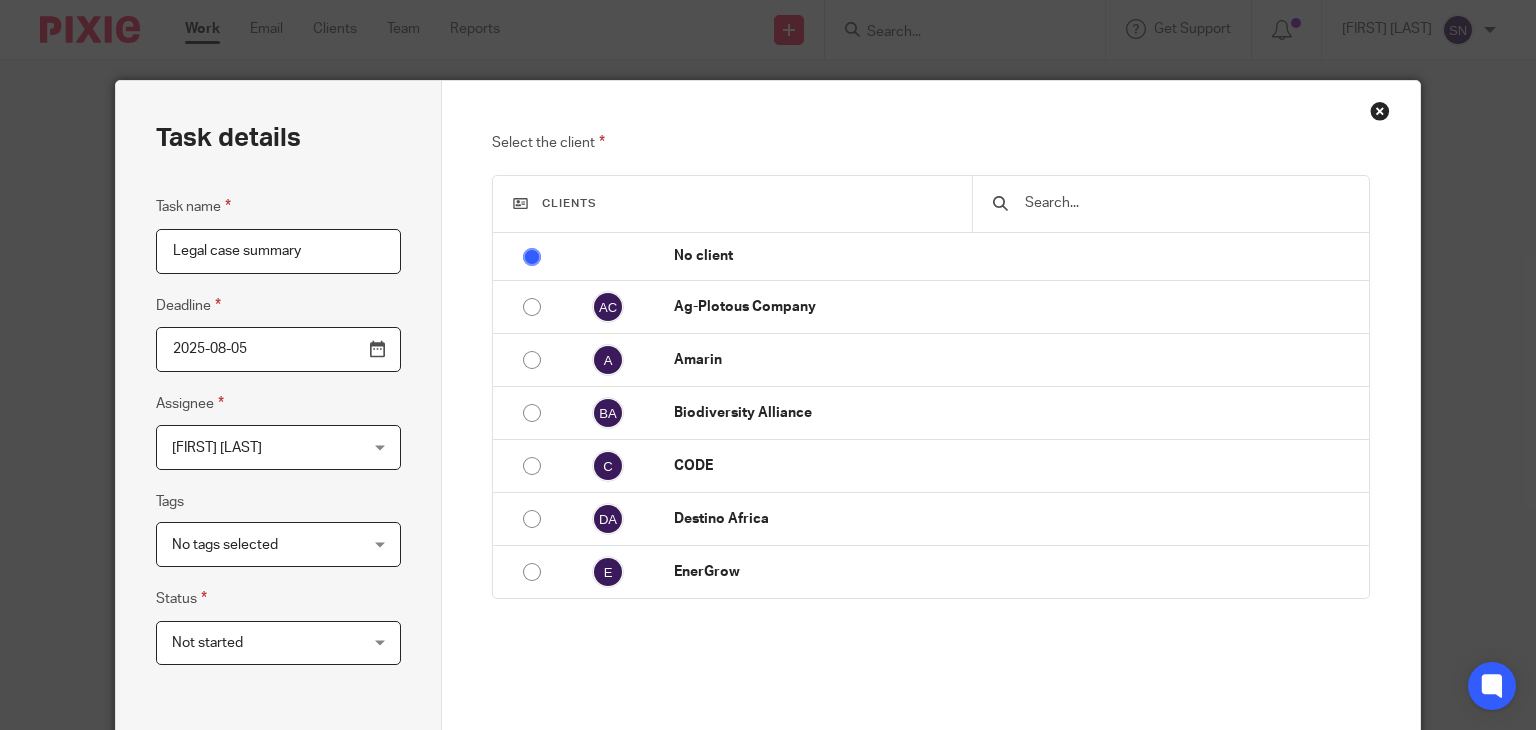click on "Legal case summary" at bounding box center [278, 251] 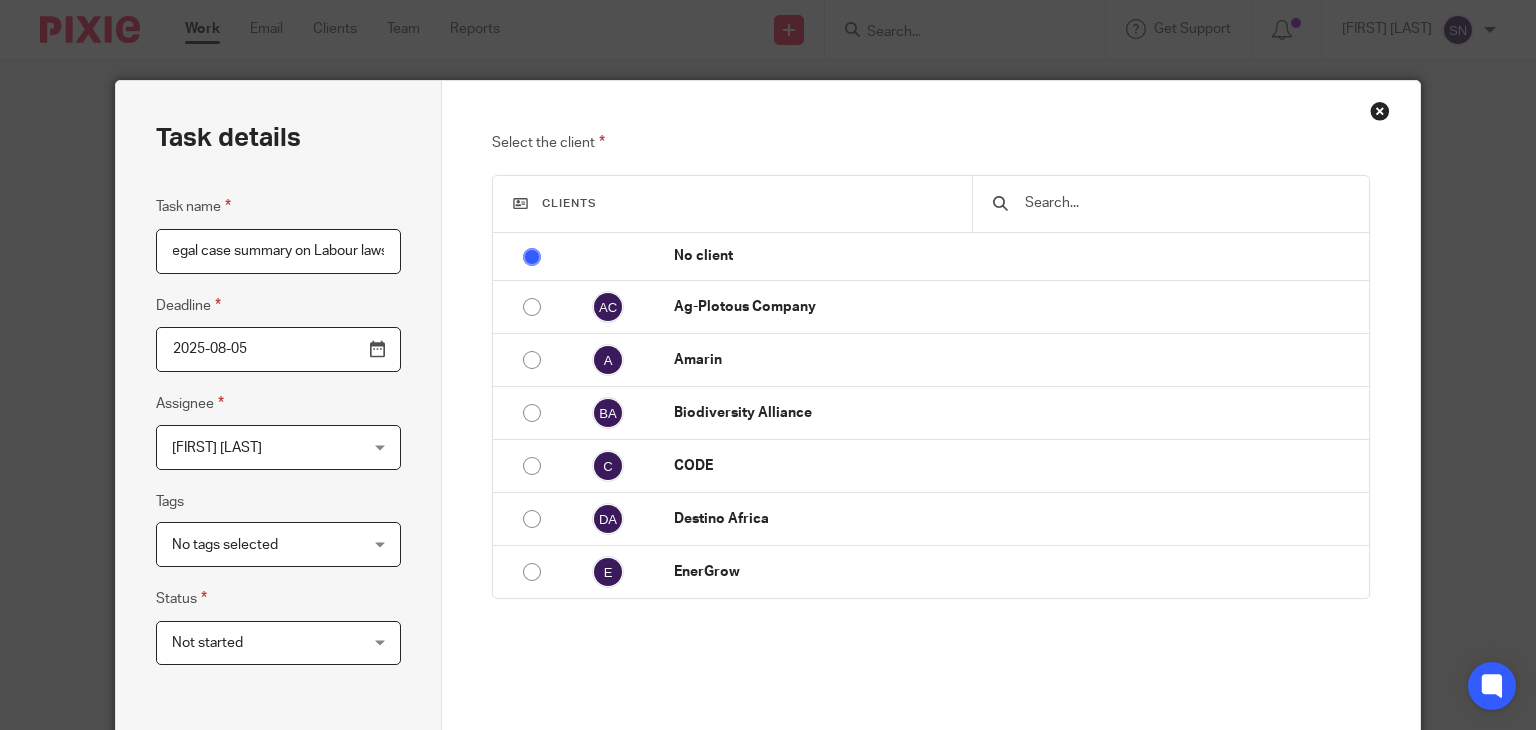 scroll, scrollTop: 0, scrollLeft: 16, axis: horizontal 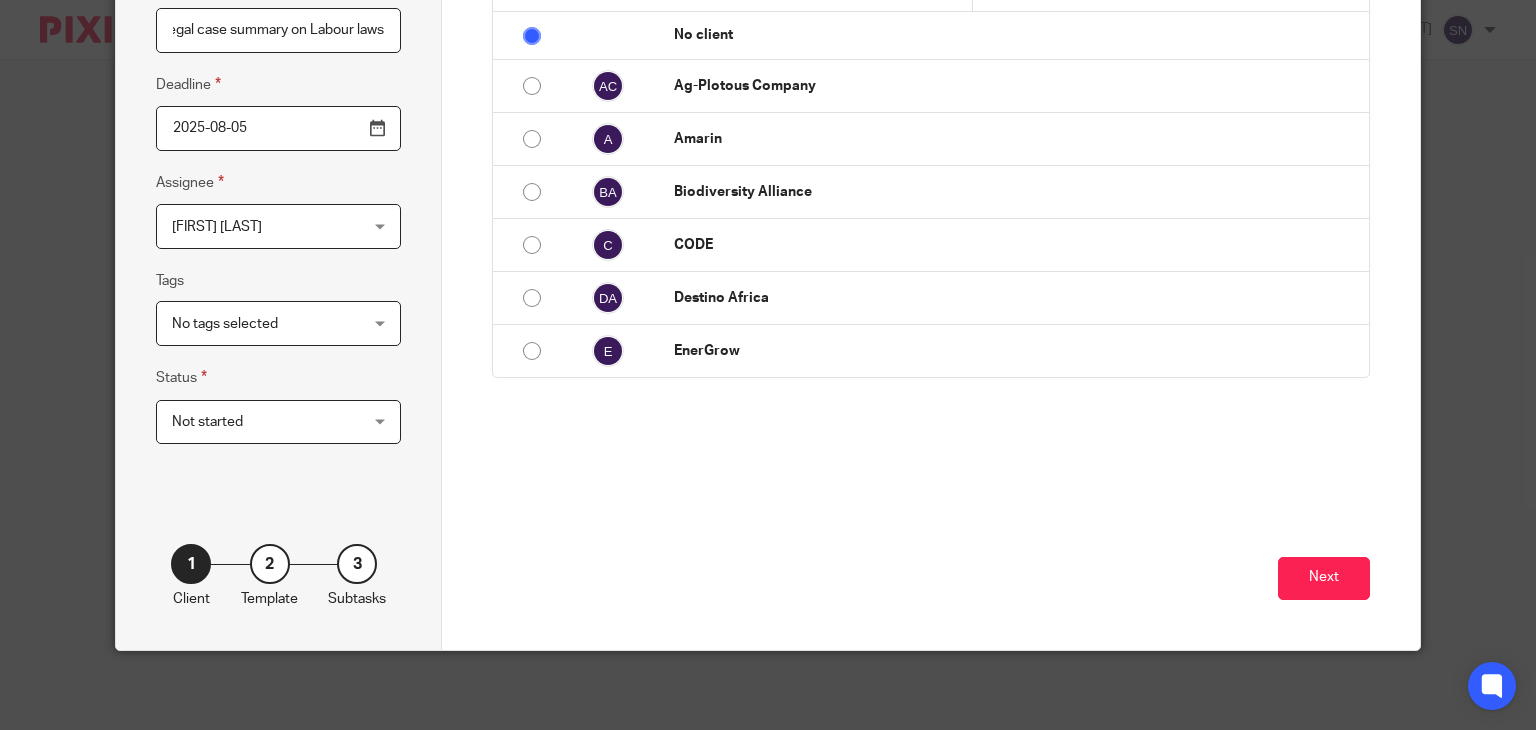 type on "Legal case summary on Labour laws" 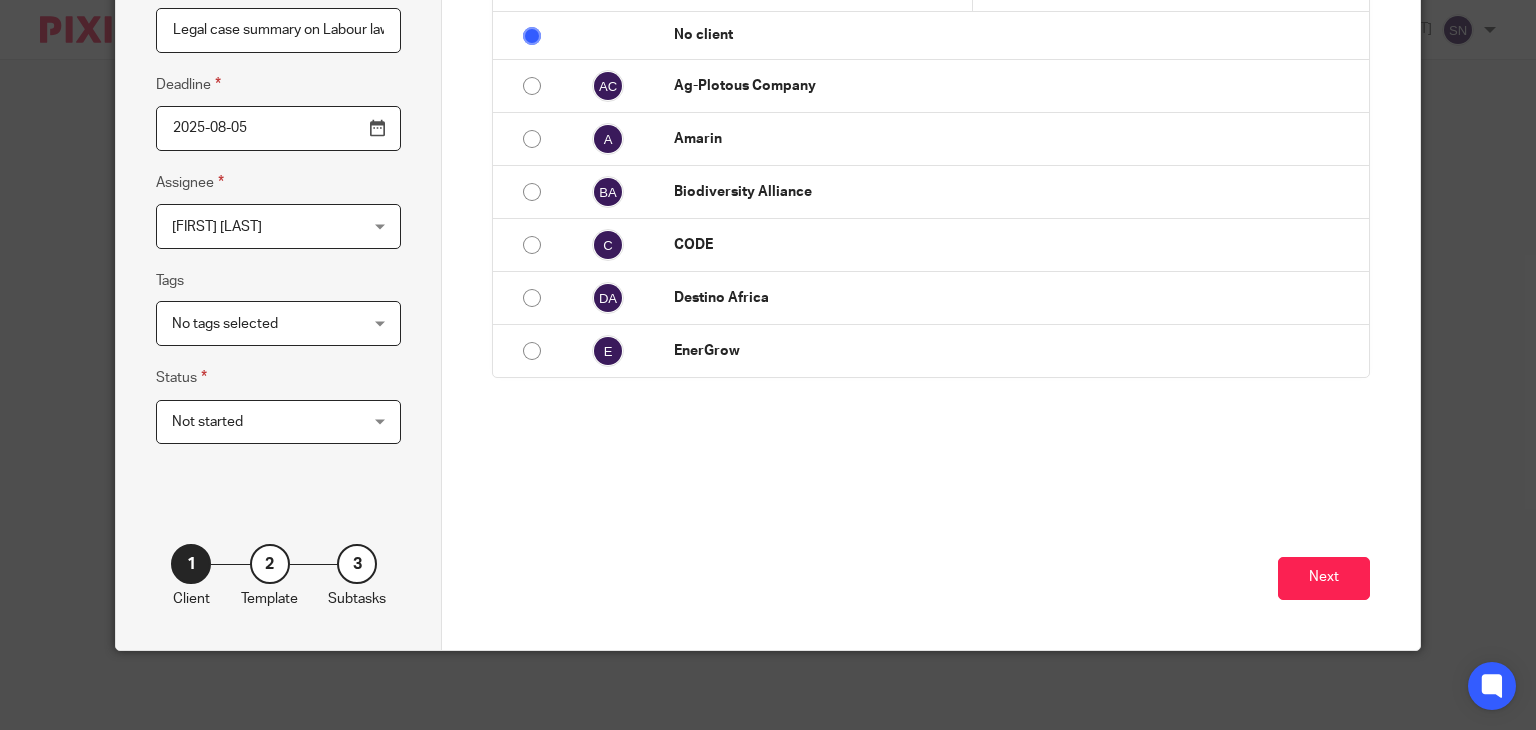 click on "Not started
Not started" at bounding box center [278, 422] 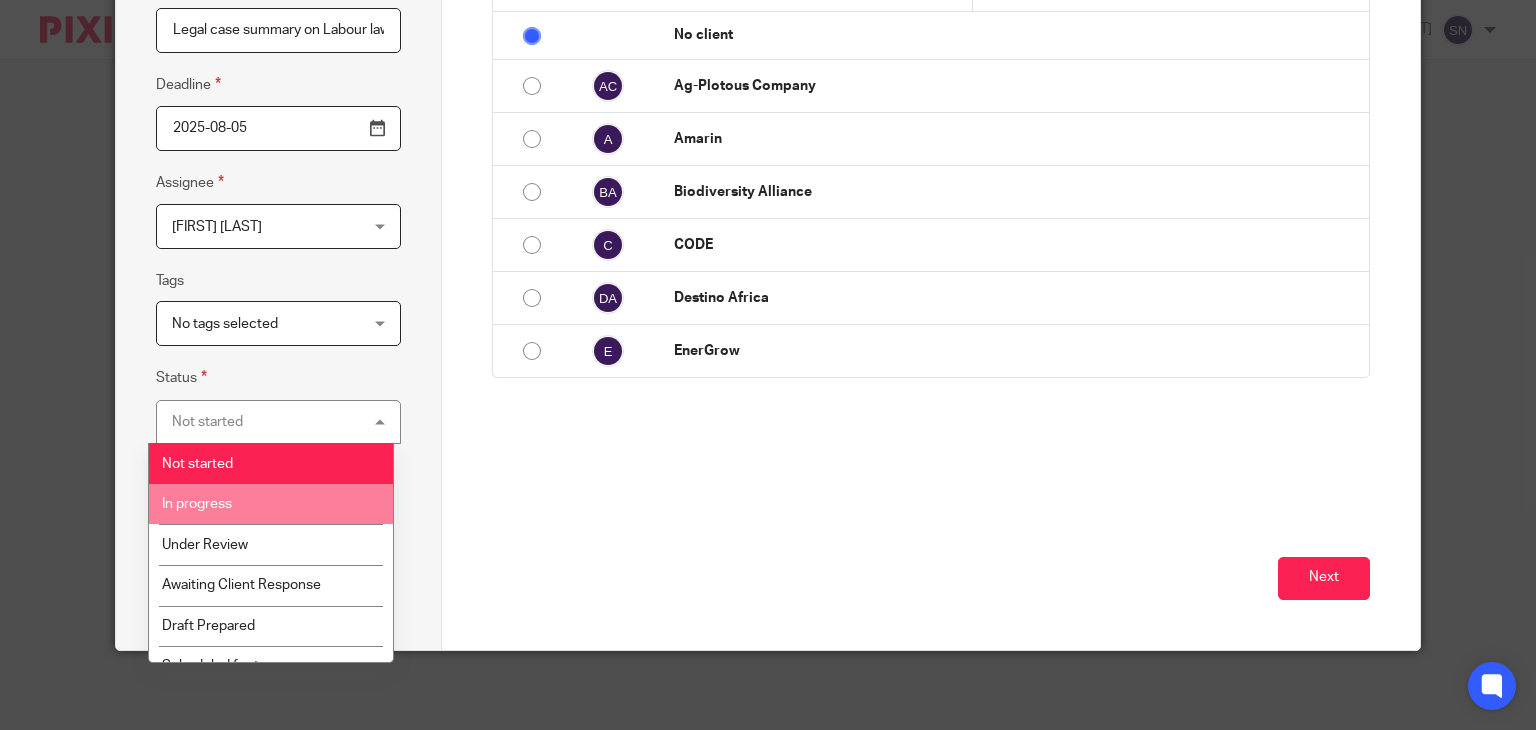 click on "In progress" at bounding box center (270, 504) 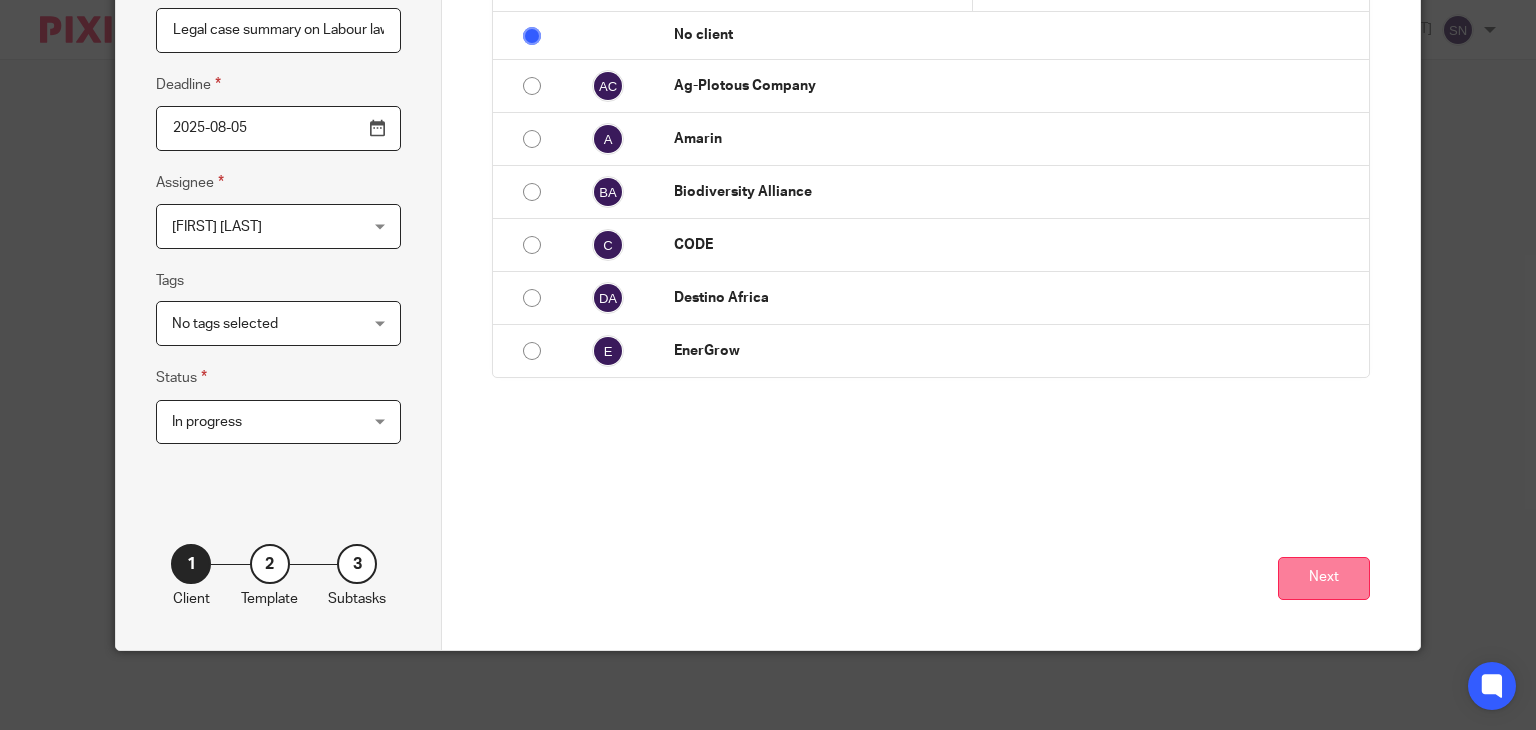click on "Next" at bounding box center [1324, 578] 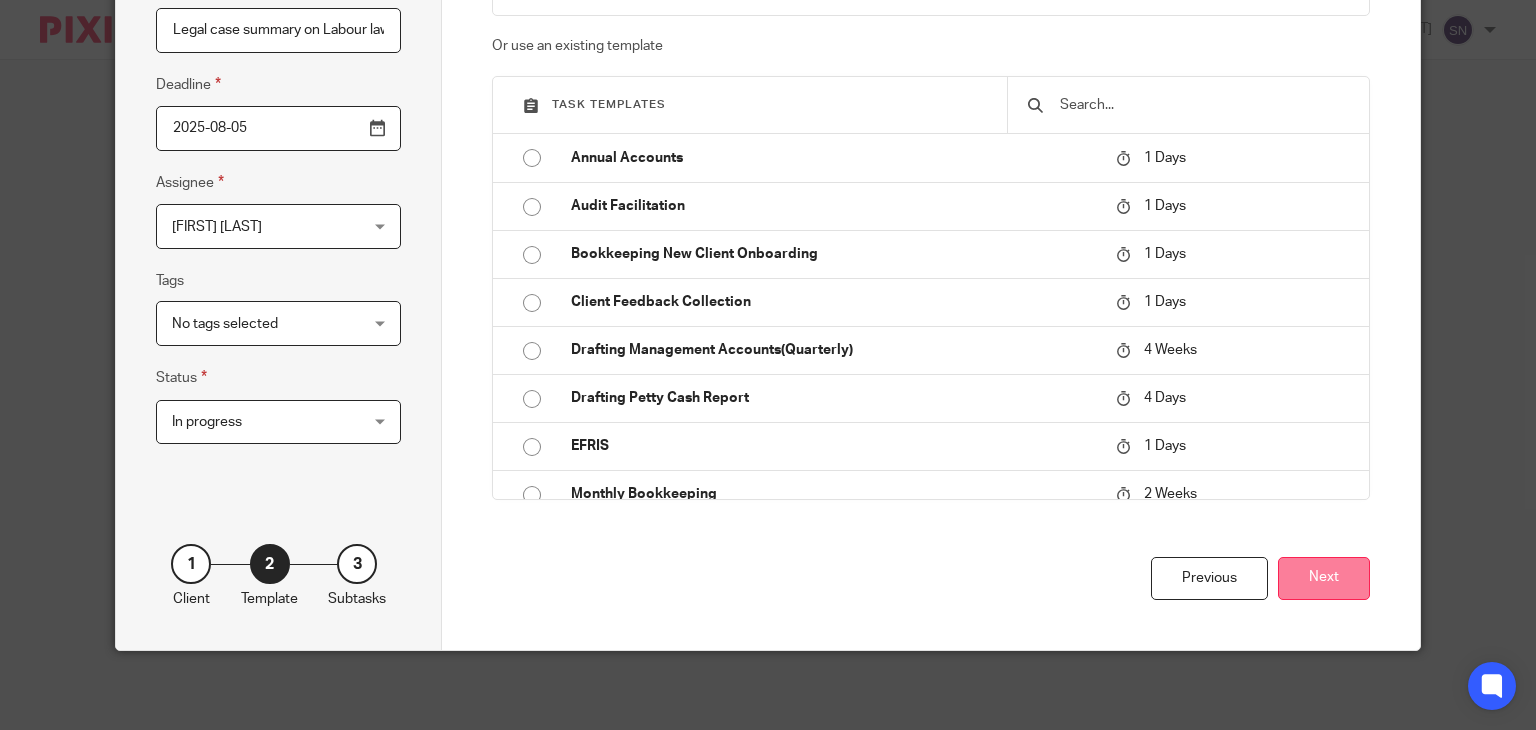 click on "Next" at bounding box center [1324, 578] 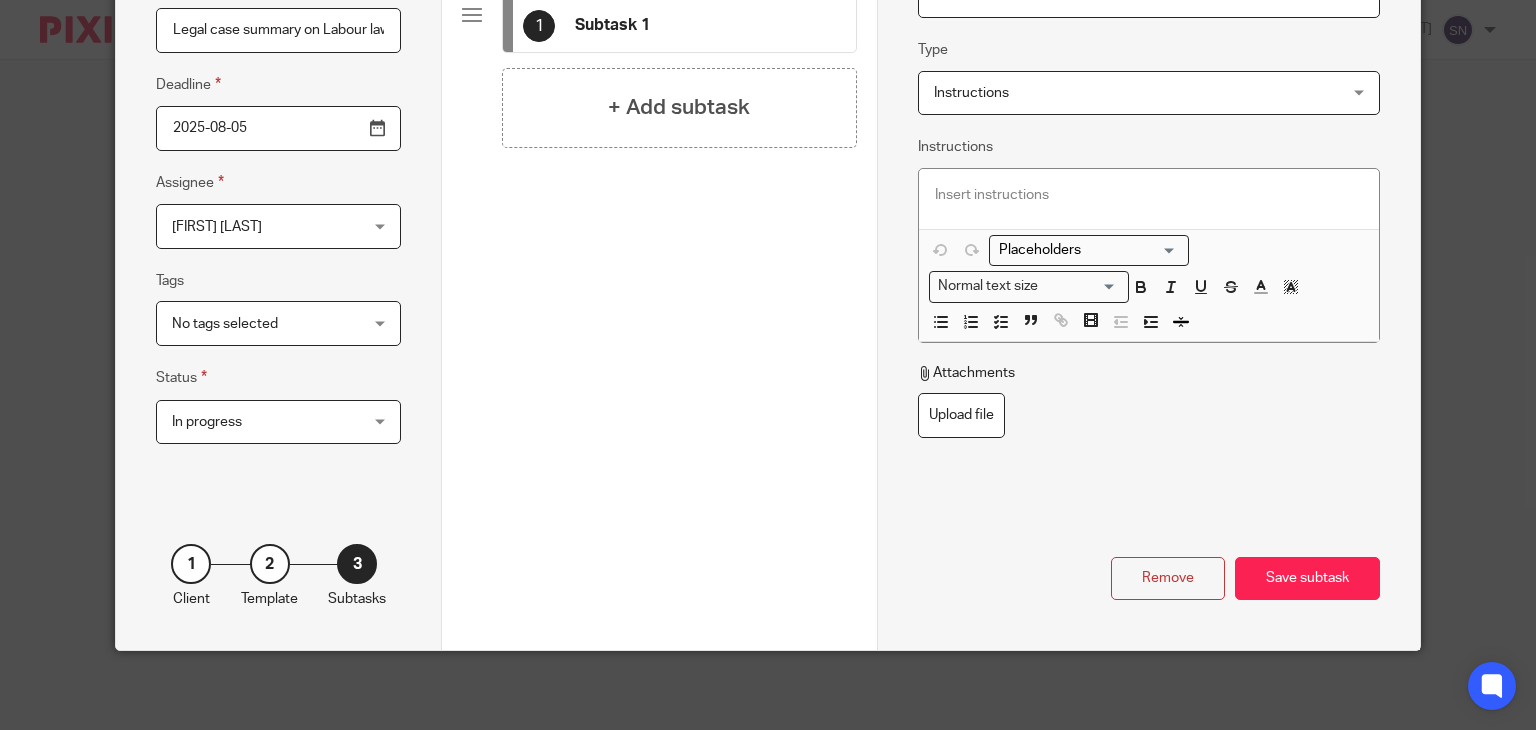 click on "Save subtask" at bounding box center [1307, 578] 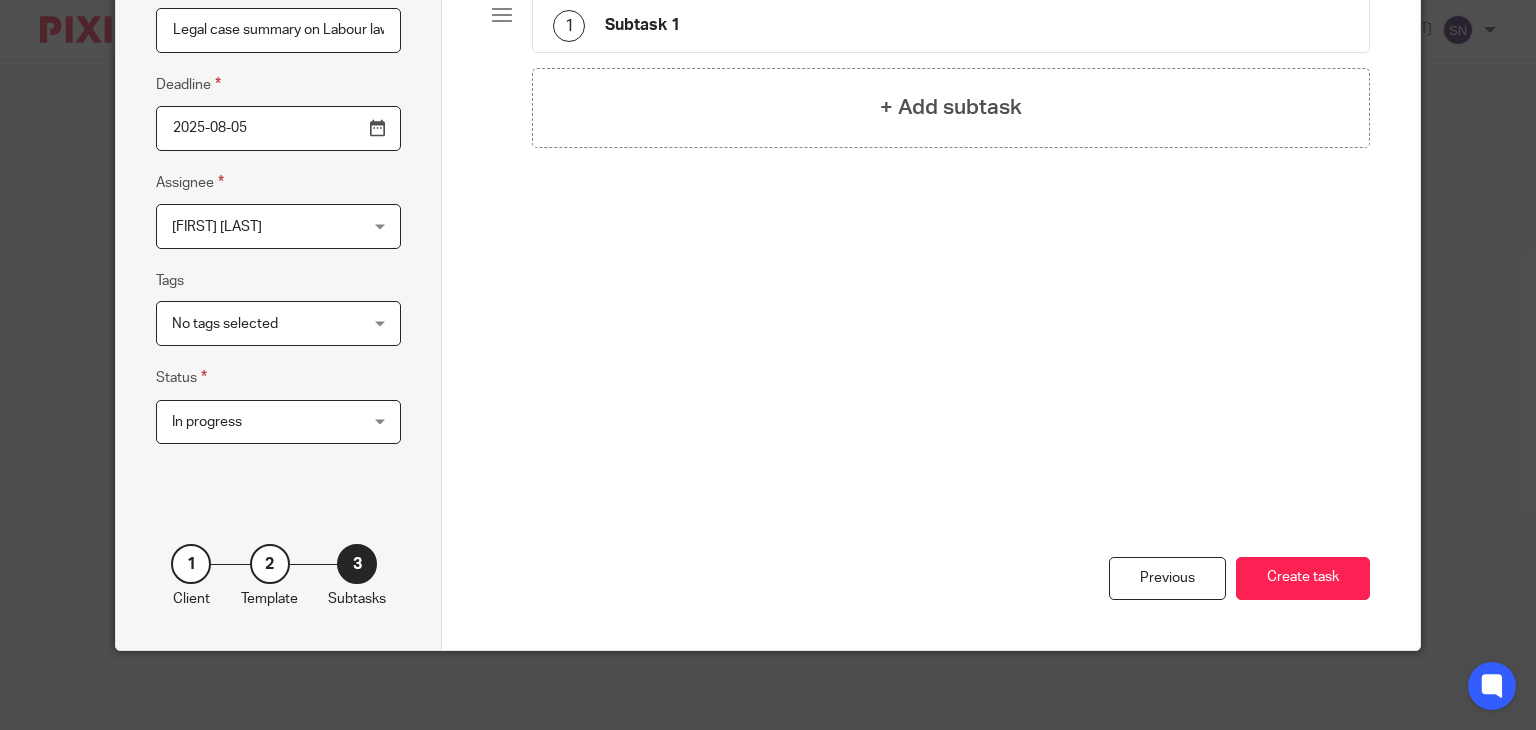 click on "Create task" at bounding box center (1303, 578) 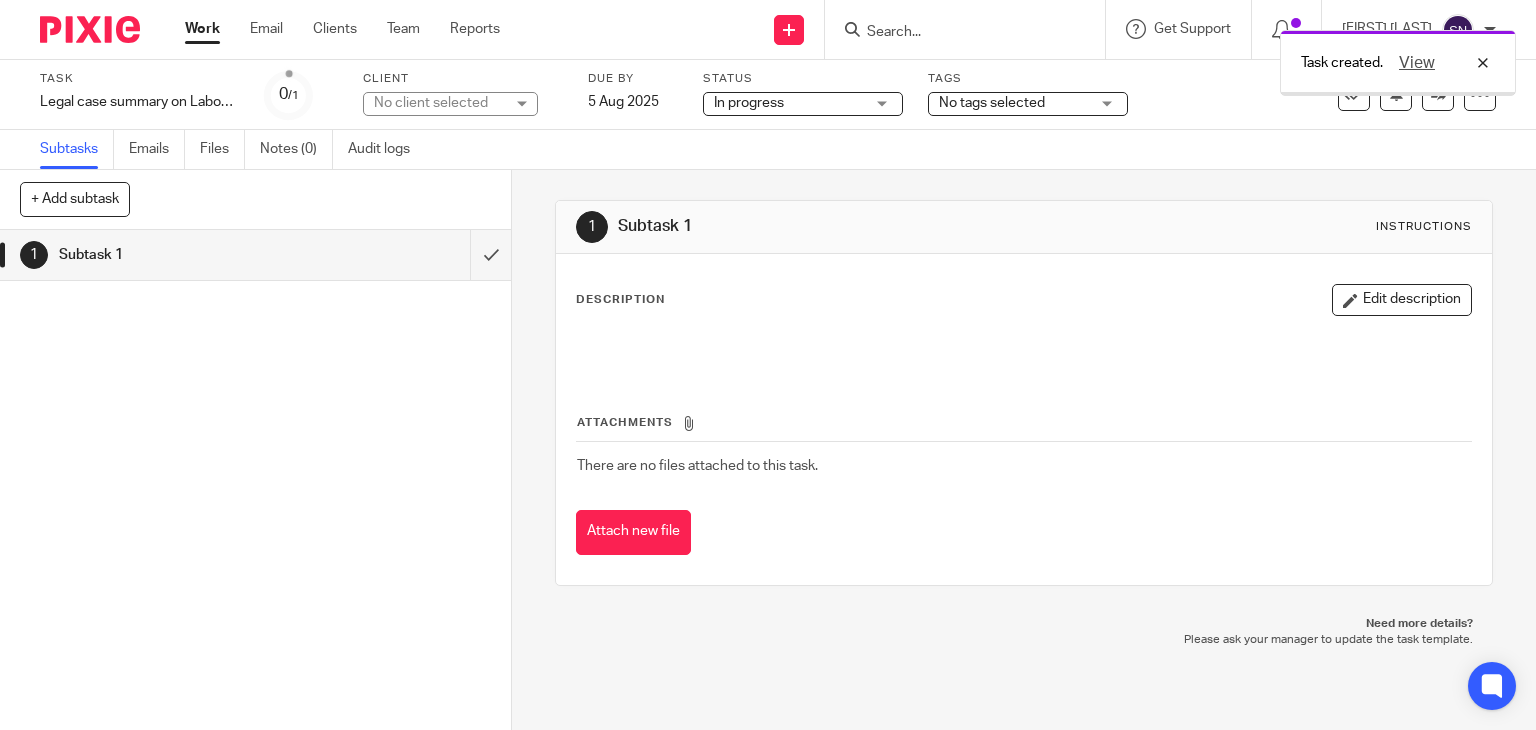 scroll, scrollTop: 0, scrollLeft: 0, axis: both 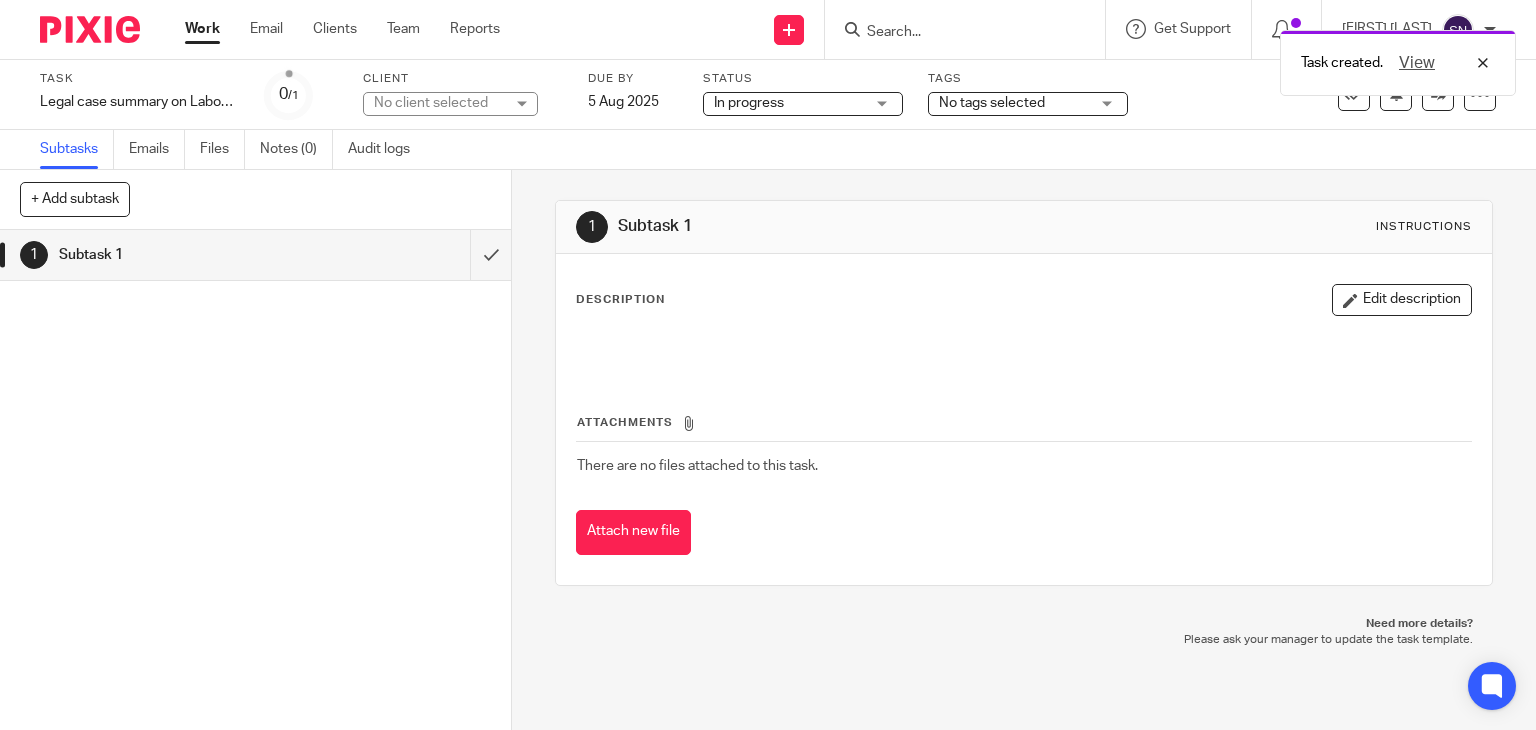 click on "Description
Edit description
Attachments     There are no files attached to this task.   Attach new file" at bounding box center (1024, 419) 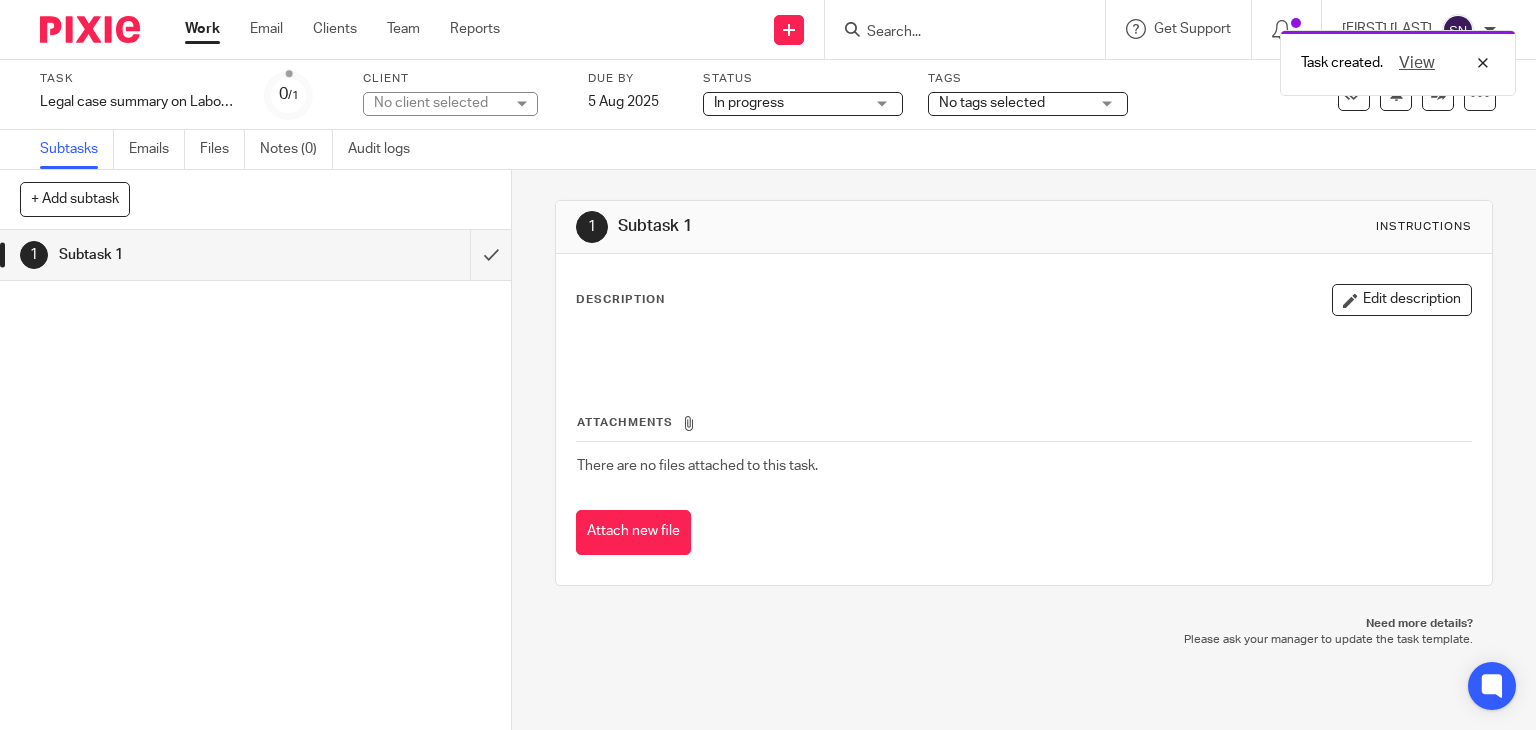 click on "Work" at bounding box center [202, 29] 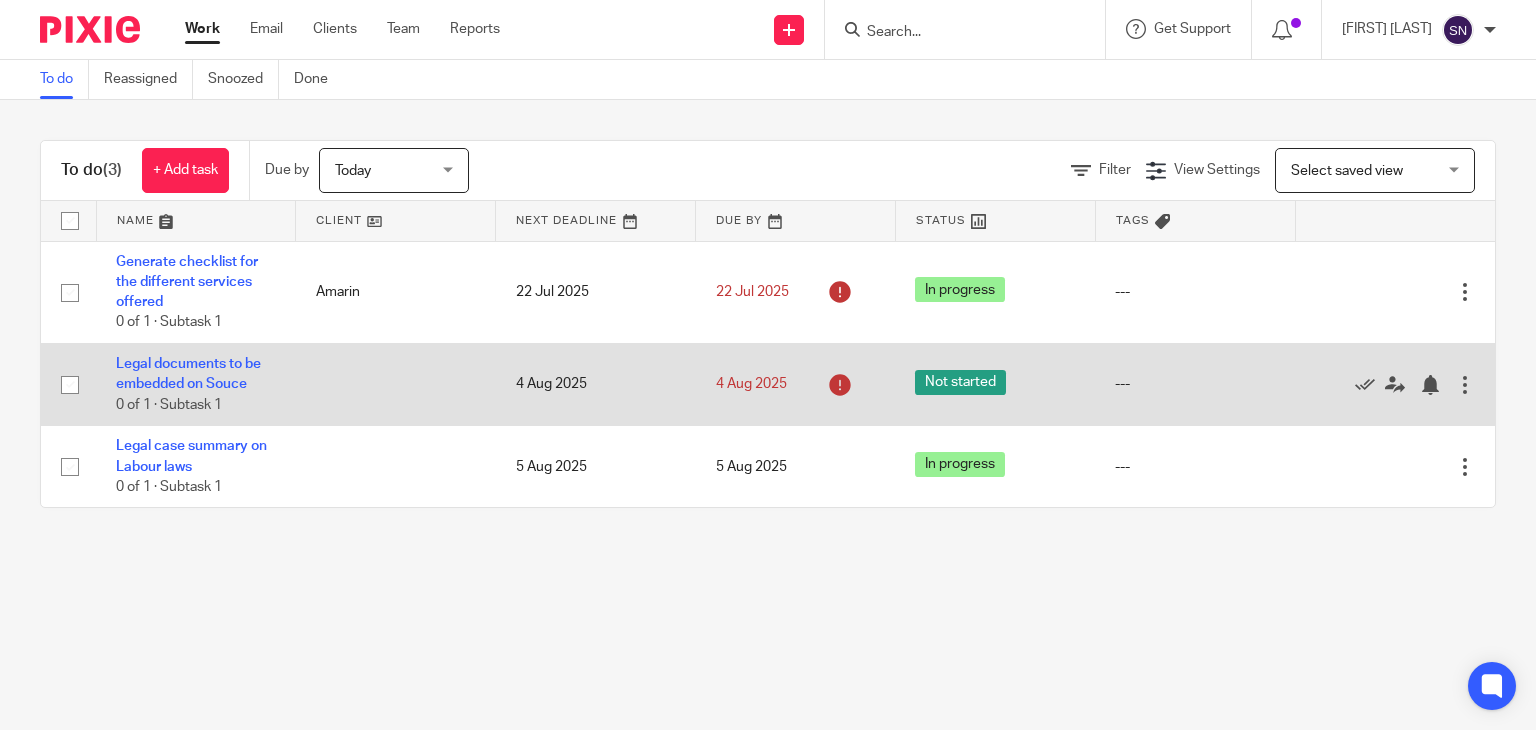 scroll, scrollTop: 0, scrollLeft: 0, axis: both 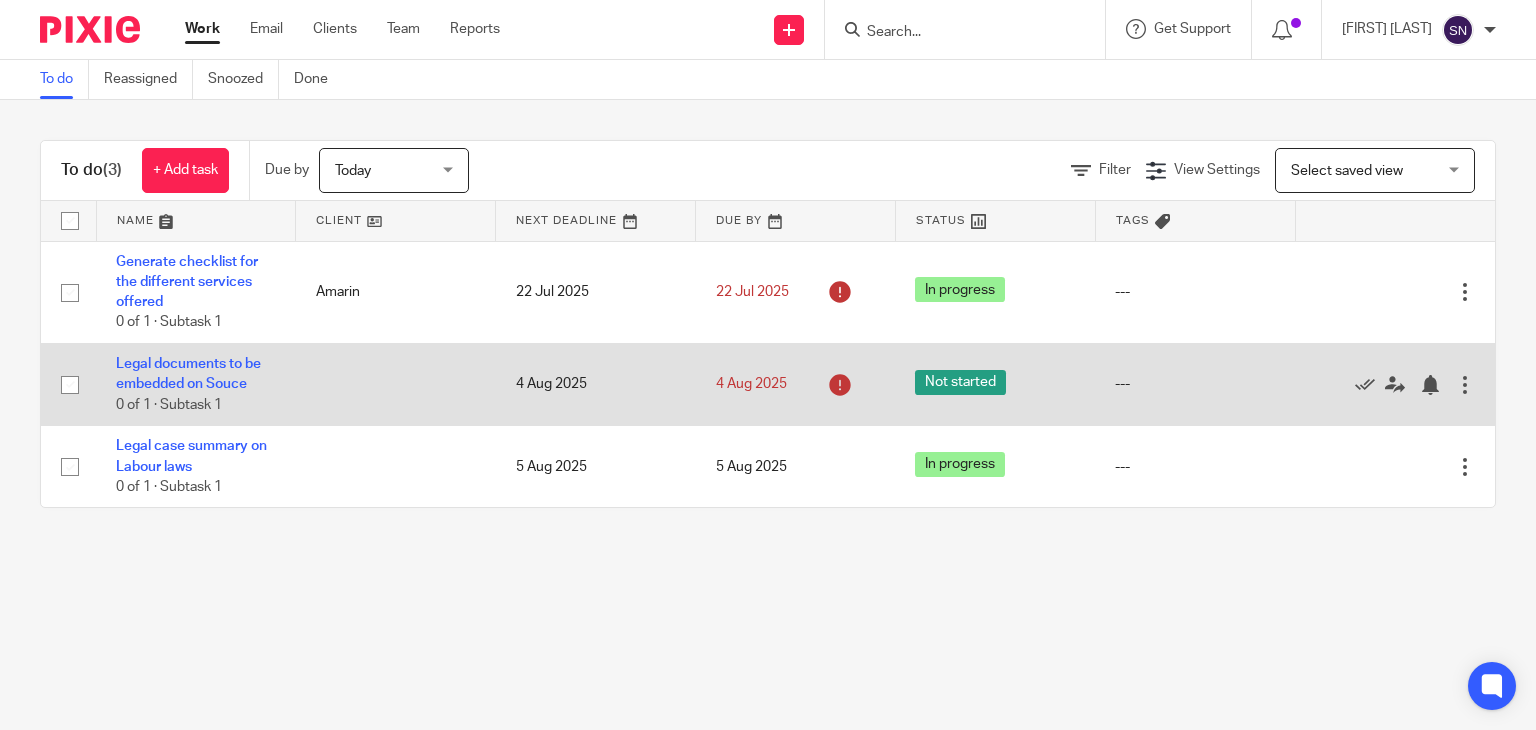 click on "---" at bounding box center [1195, 384] 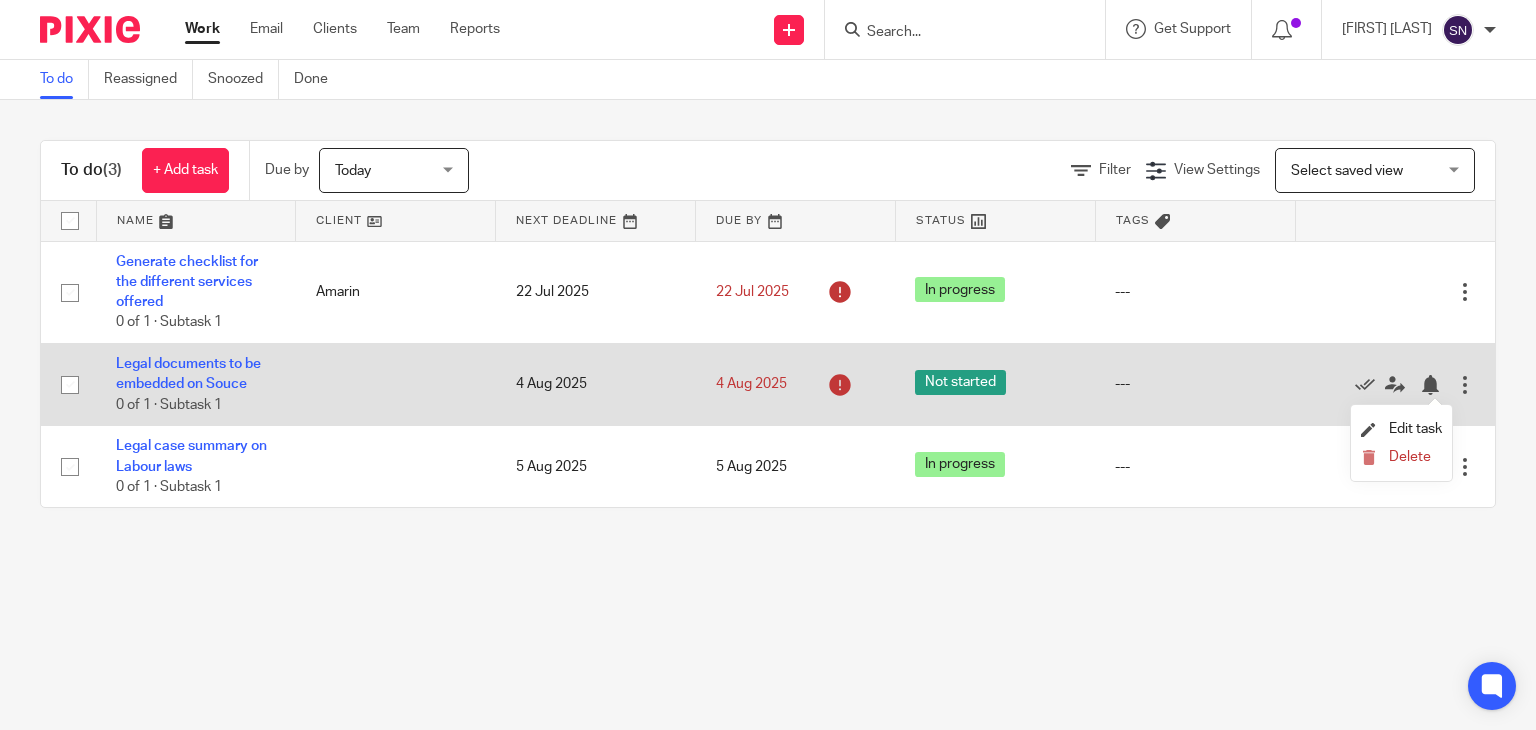 click at bounding box center [840, 385] 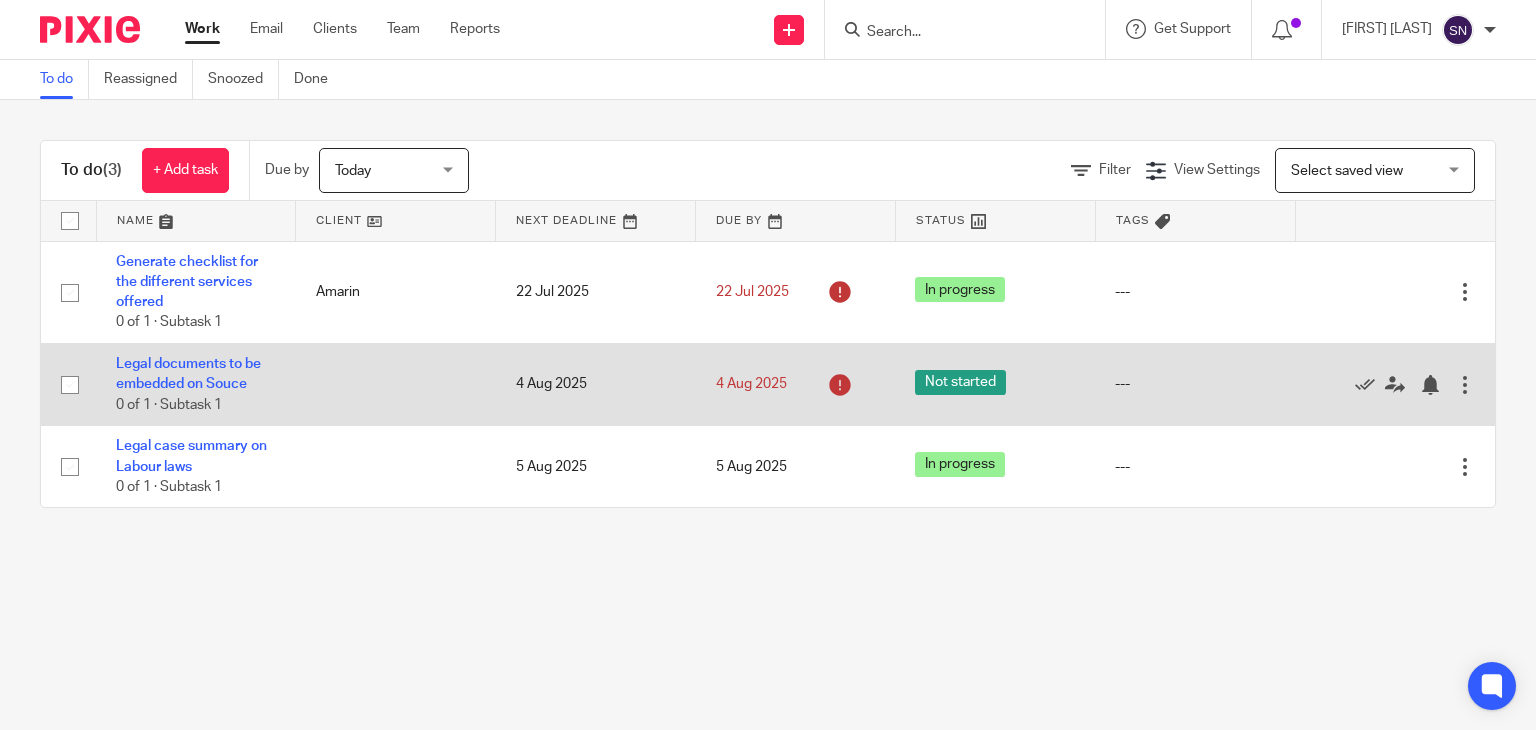 click on "Not started" at bounding box center [960, 382] 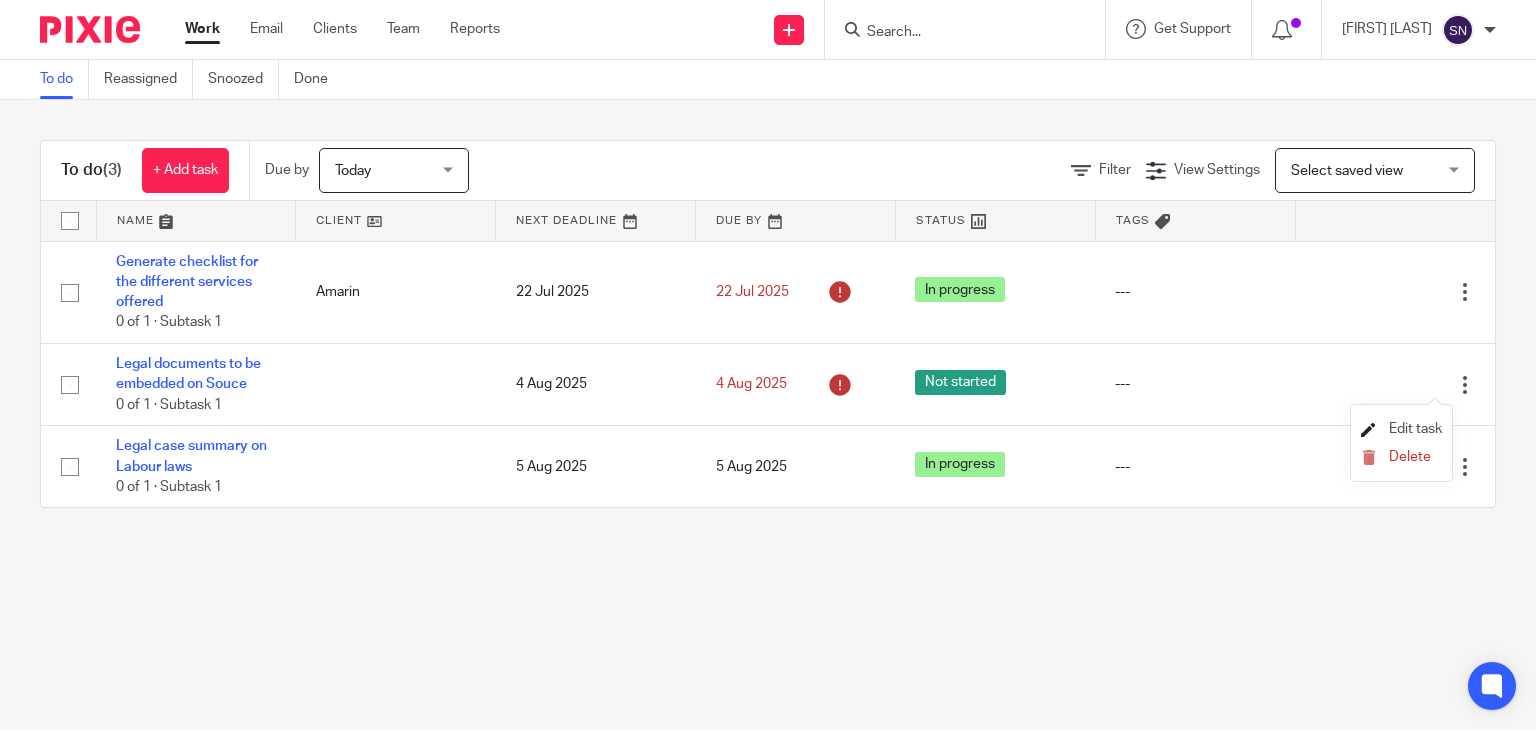 click on "Edit task" at bounding box center [1415, 429] 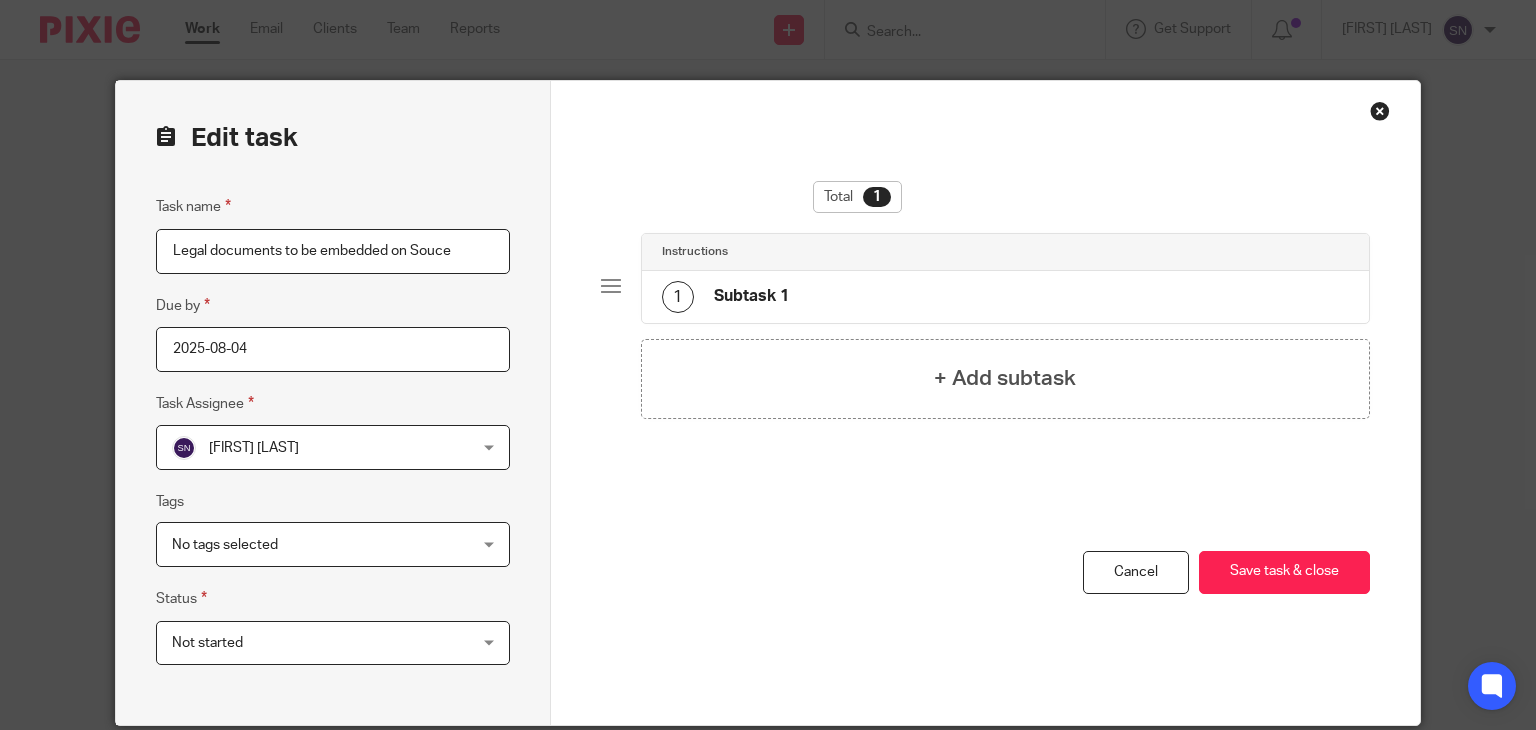 scroll, scrollTop: 0, scrollLeft: 0, axis: both 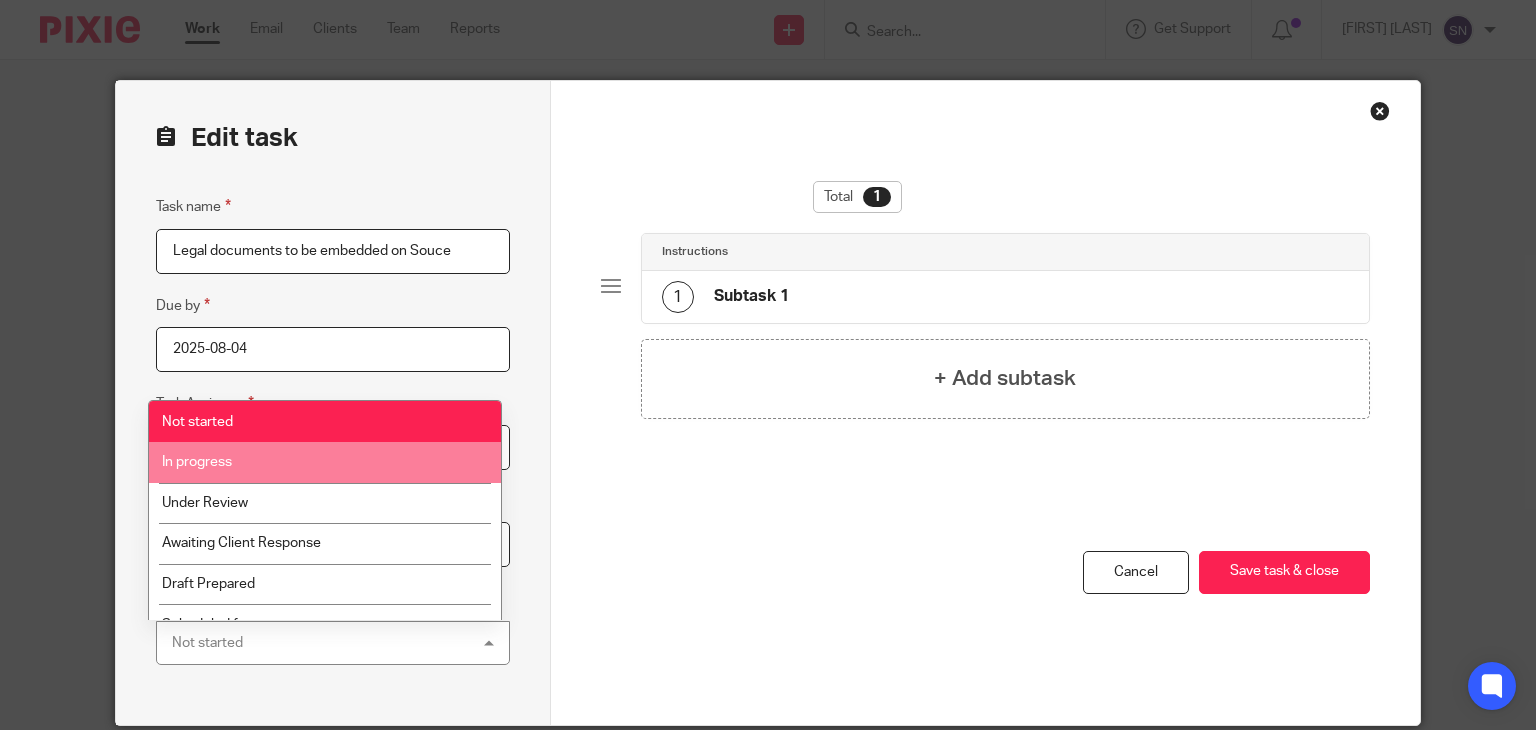 click on "In progress" at bounding box center [325, 462] 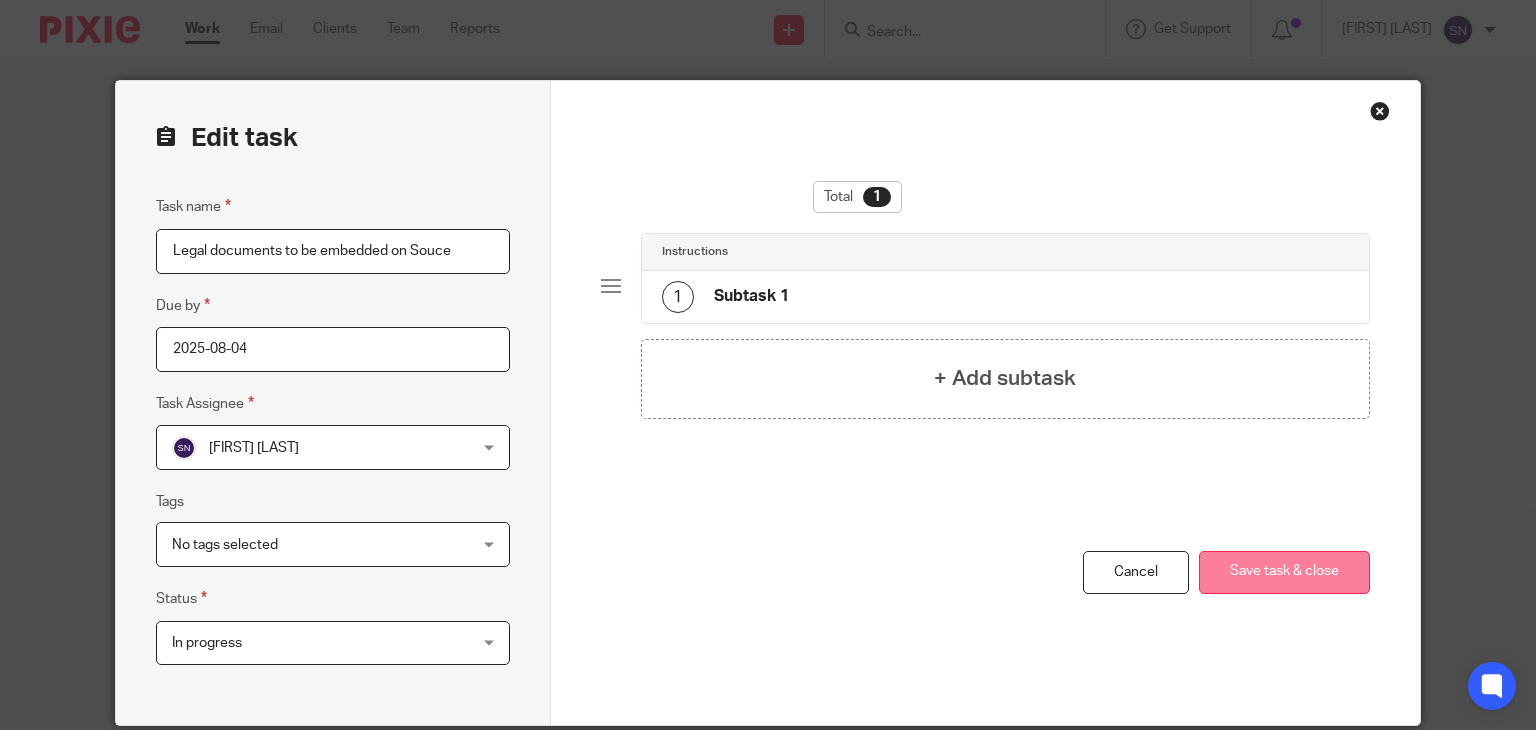 click on "Save task & close" at bounding box center [1284, 572] 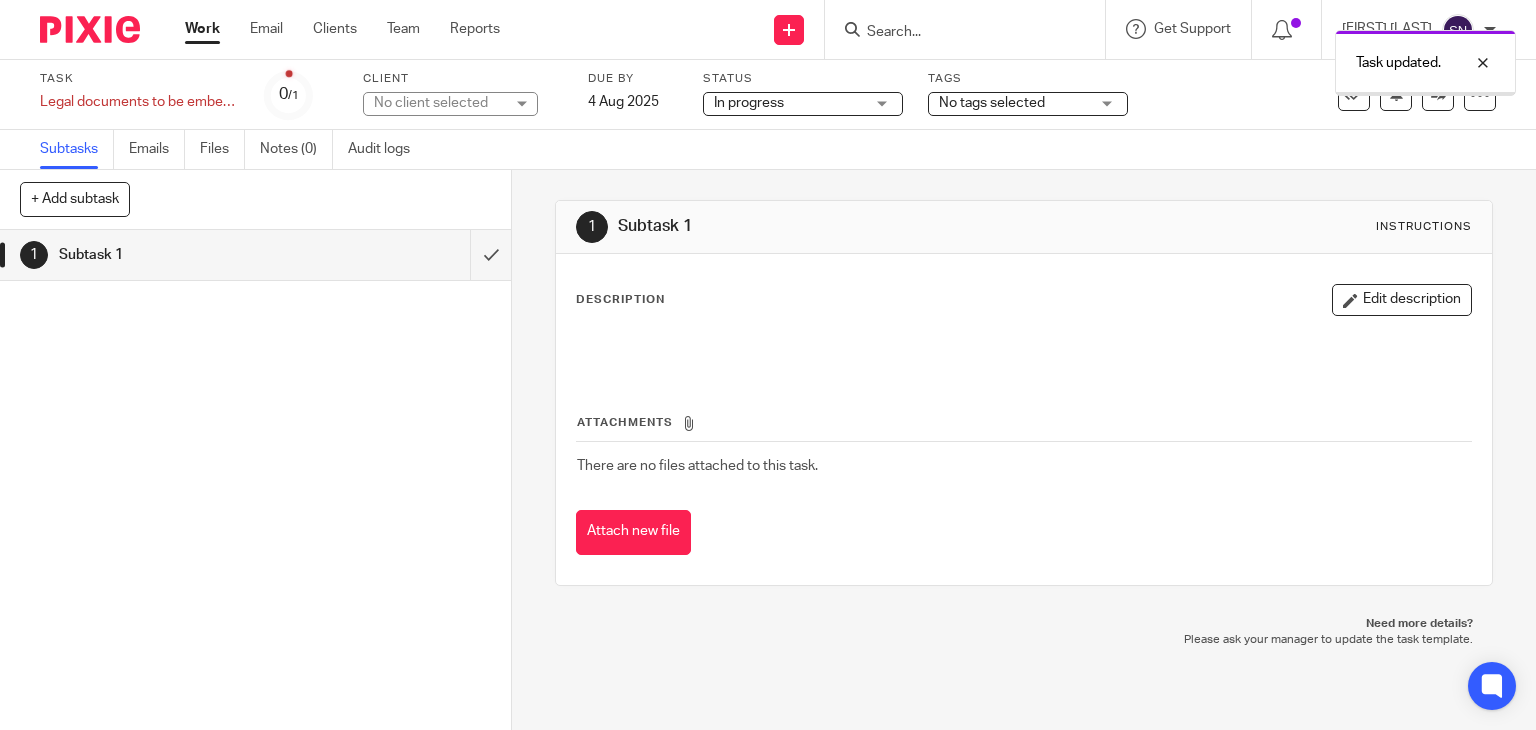 scroll, scrollTop: 0, scrollLeft: 0, axis: both 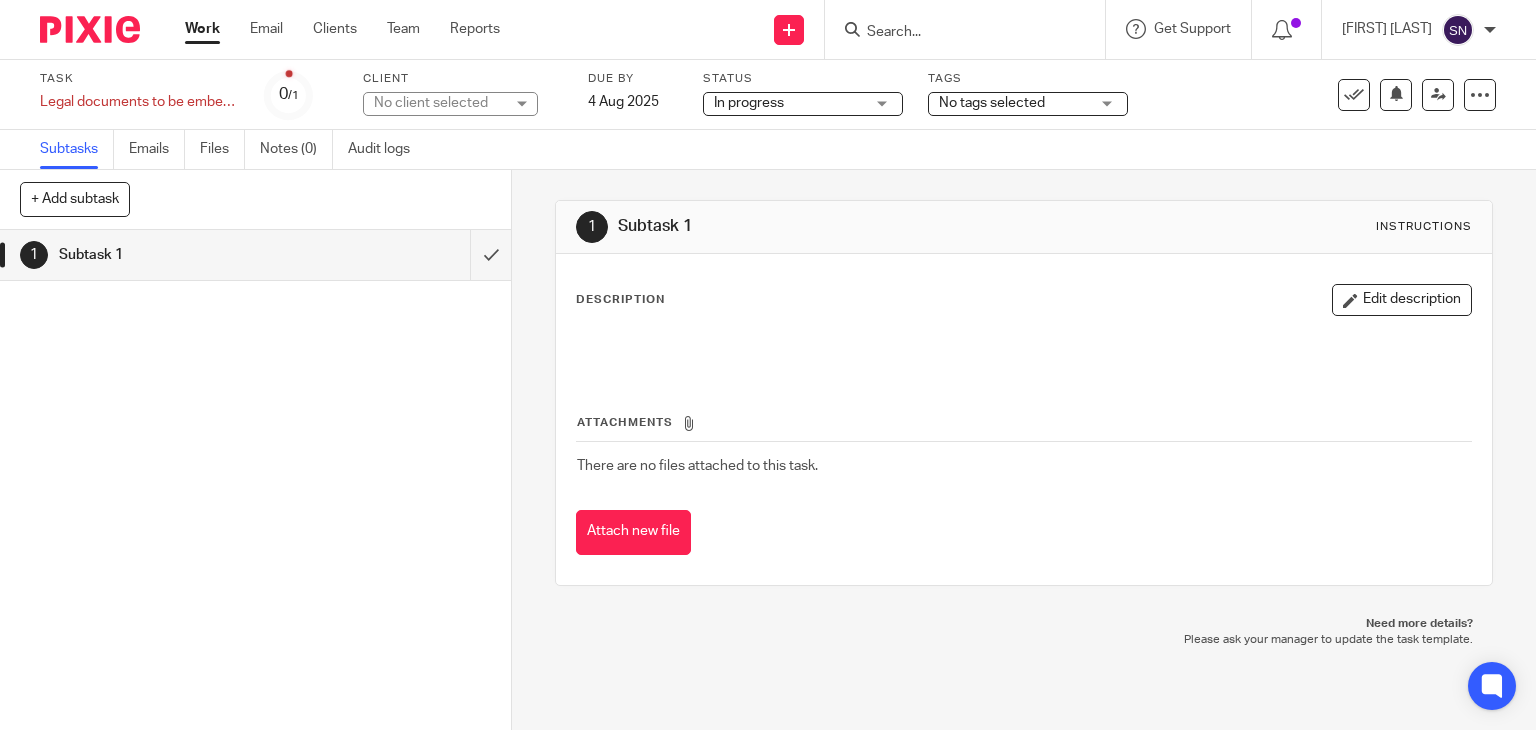 click on "Work" at bounding box center [202, 29] 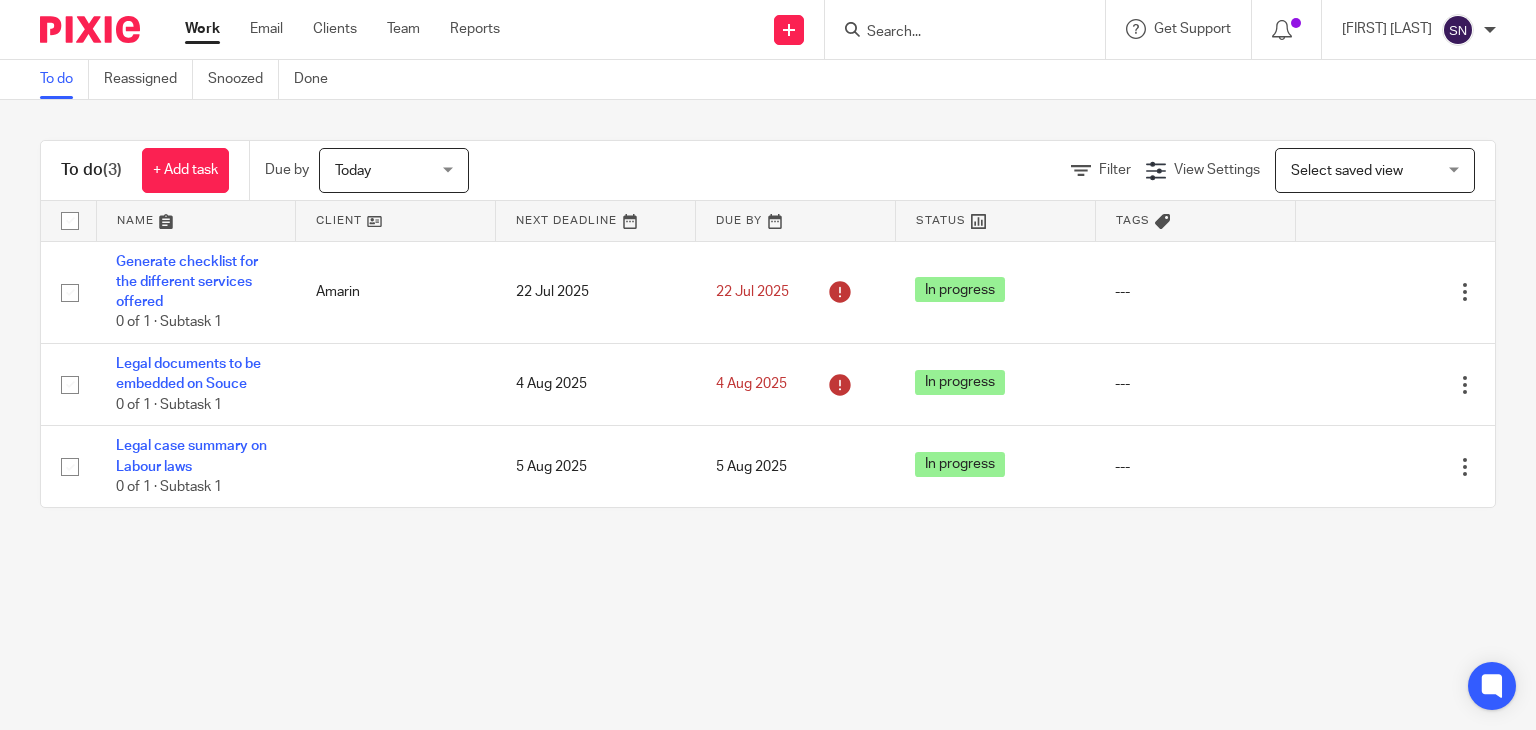scroll, scrollTop: 0, scrollLeft: 0, axis: both 